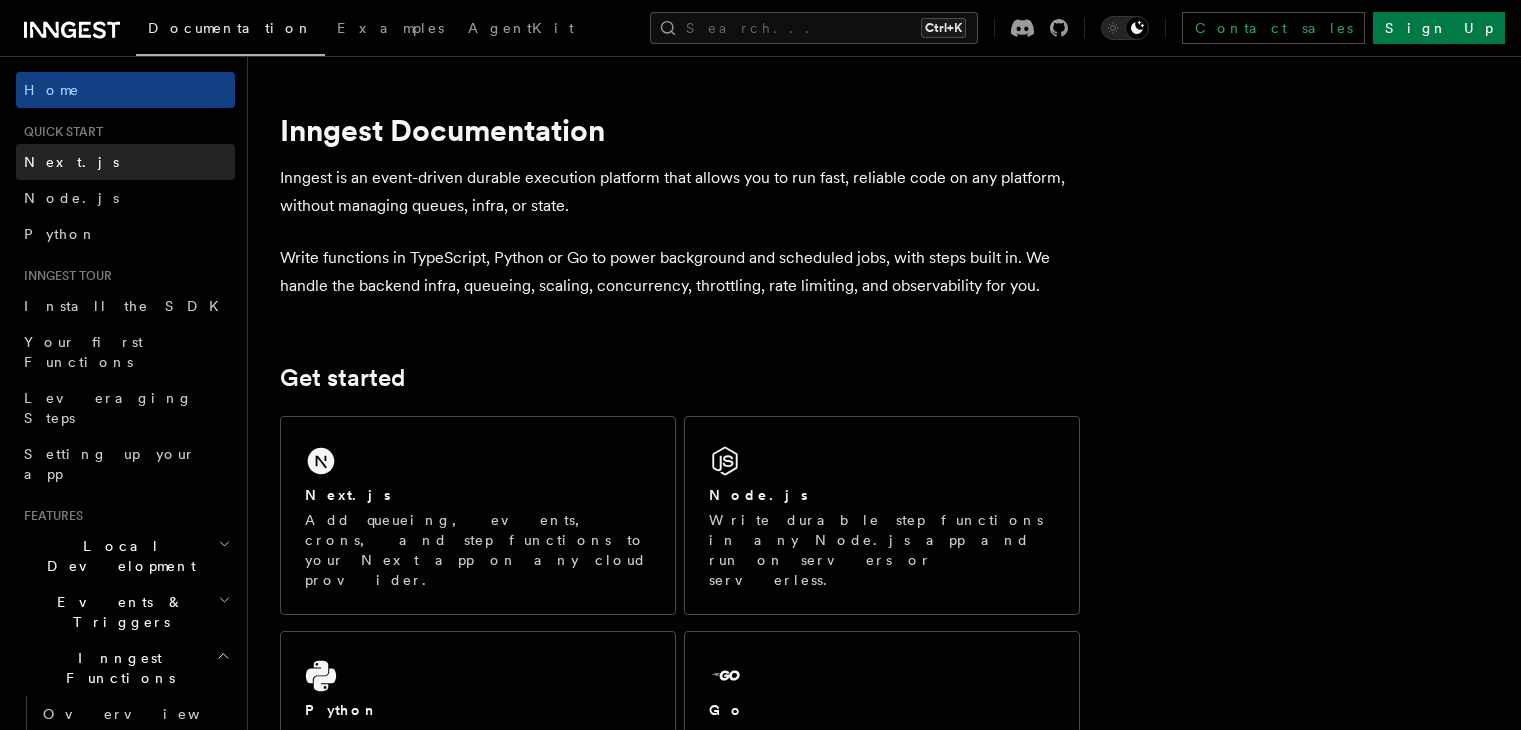 scroll, scrollTop: 0, scrollLeft: 0, axis: both 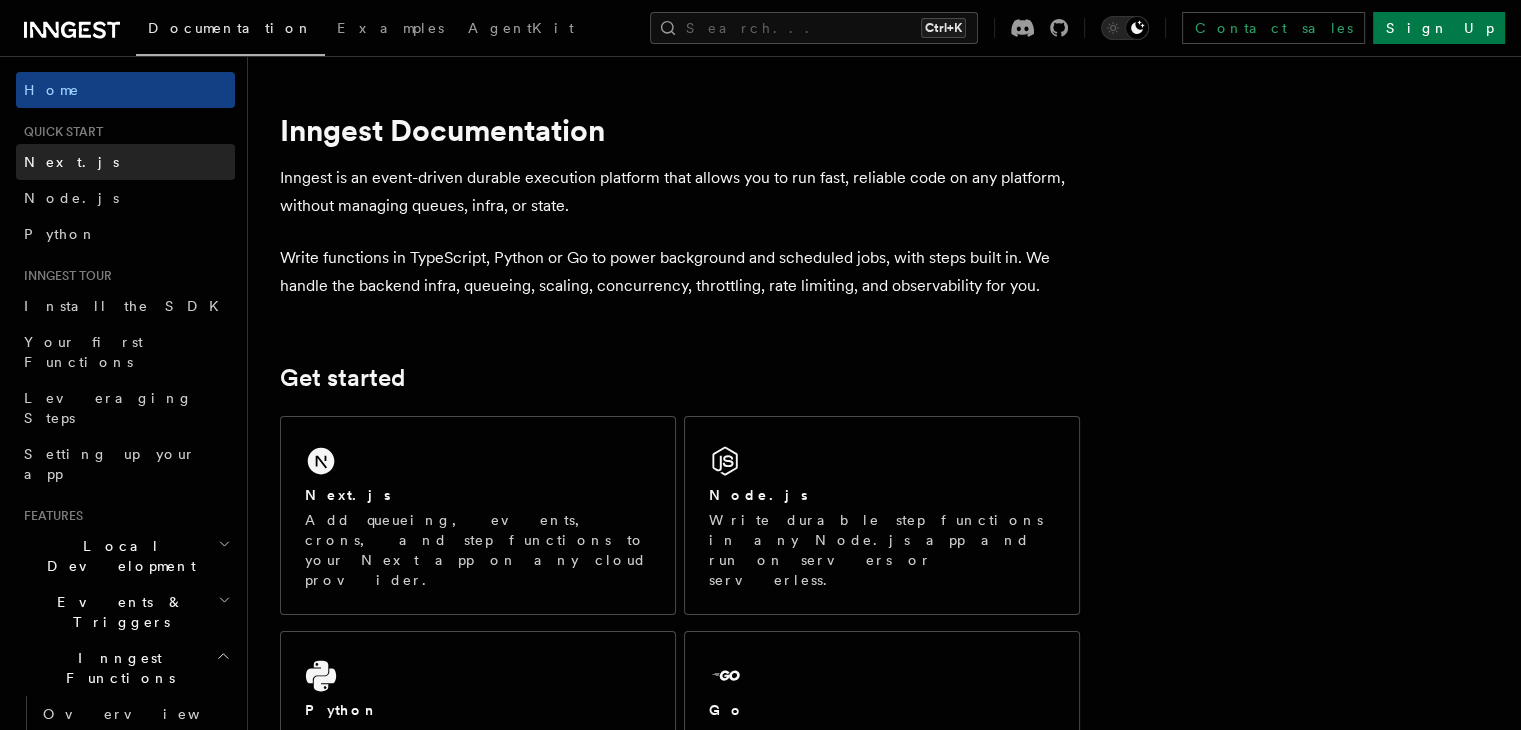 click on "Next.js" at bounding box center [125, 162] 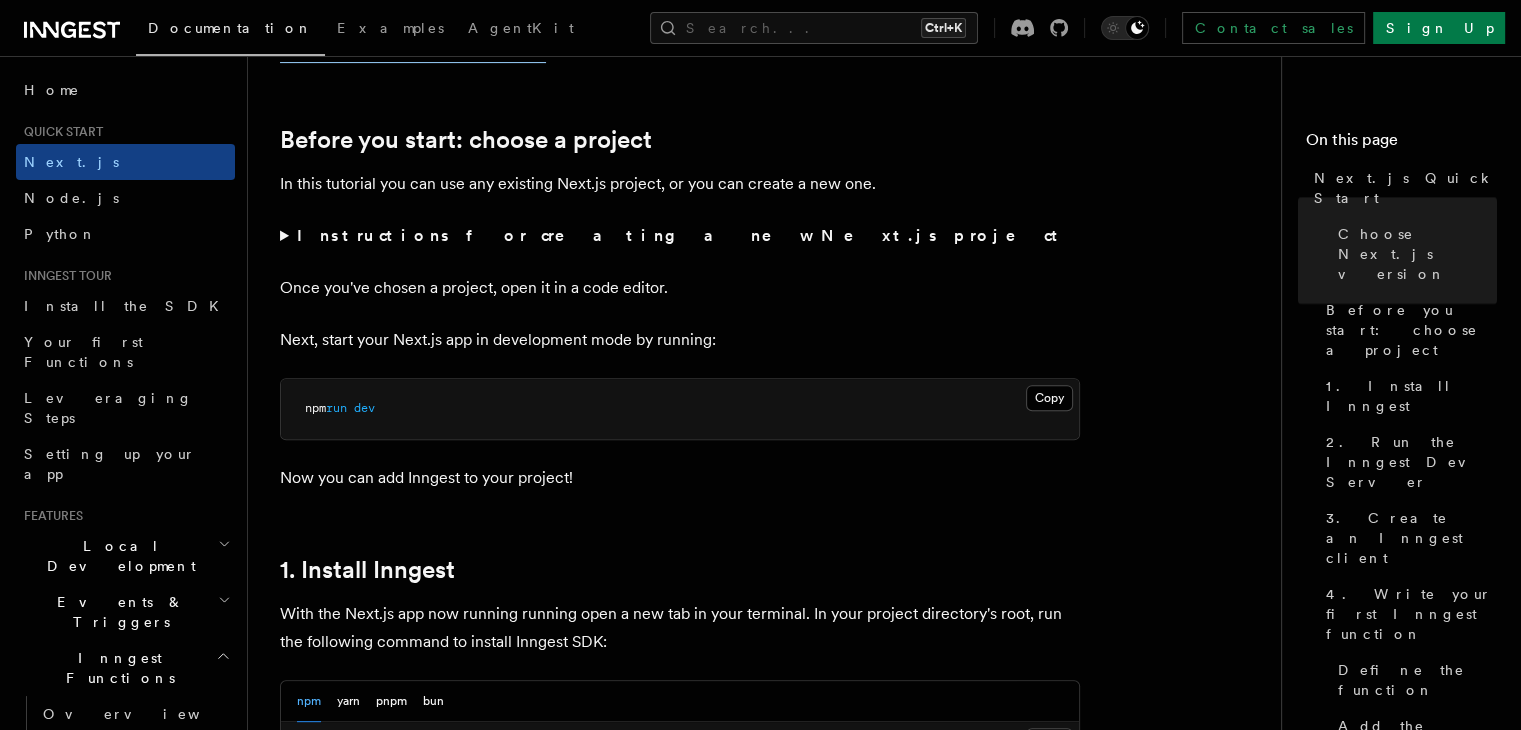 scroll, scrollTop: 764, scrollLeft: 0, axis: vertical 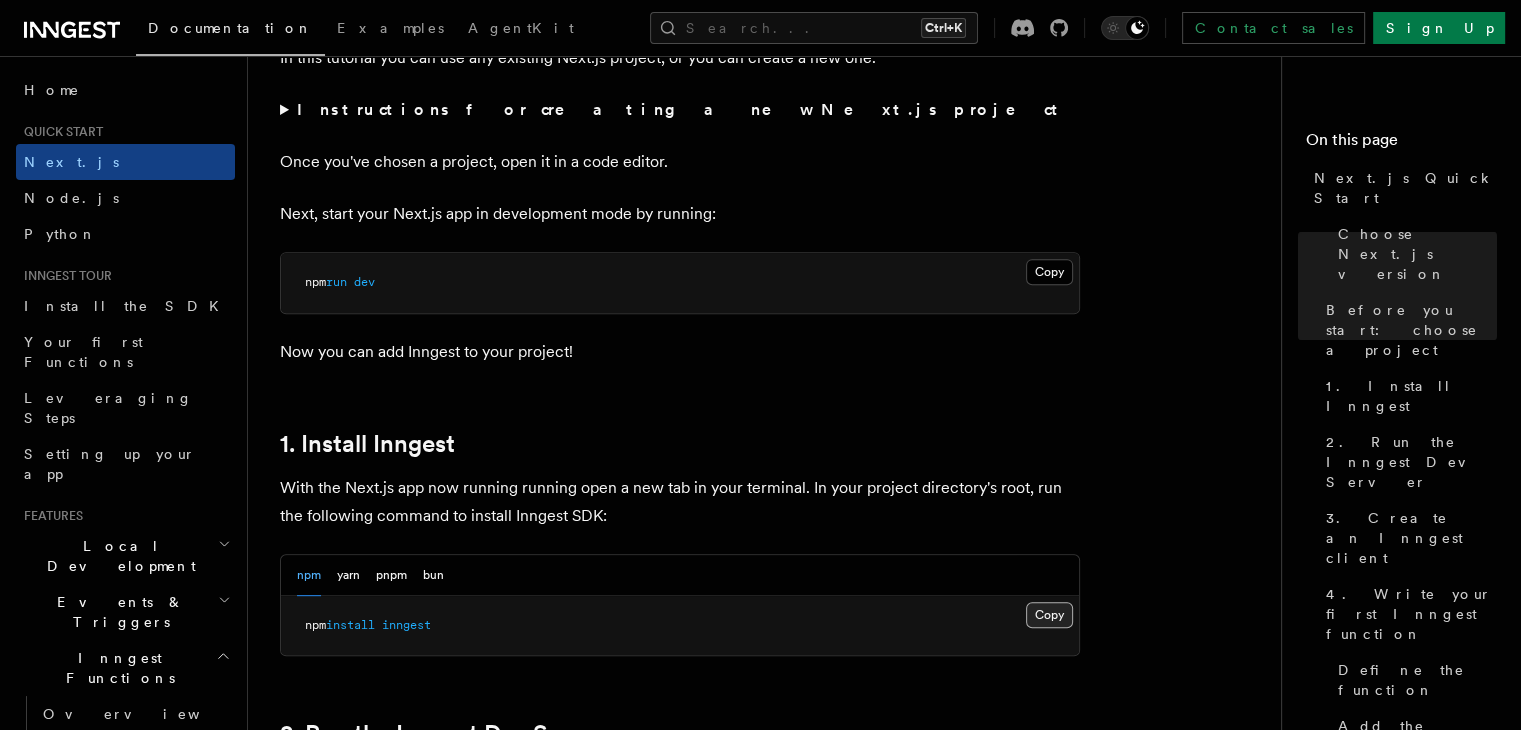 click on "Copy Copied" at bounding box center [1049, 615] 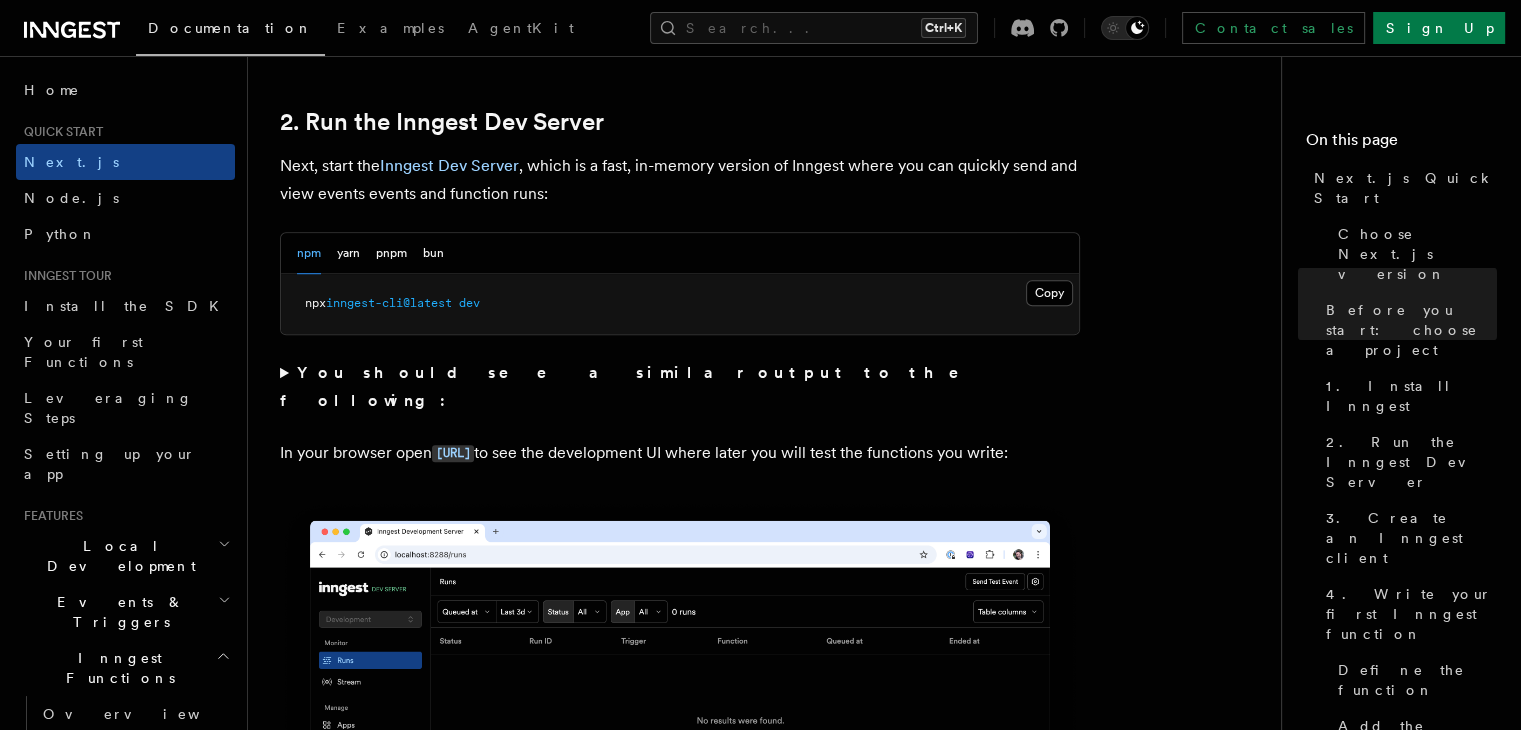 scroll, scrollTop: 1379, scrollLeft: 0, axis: vertical 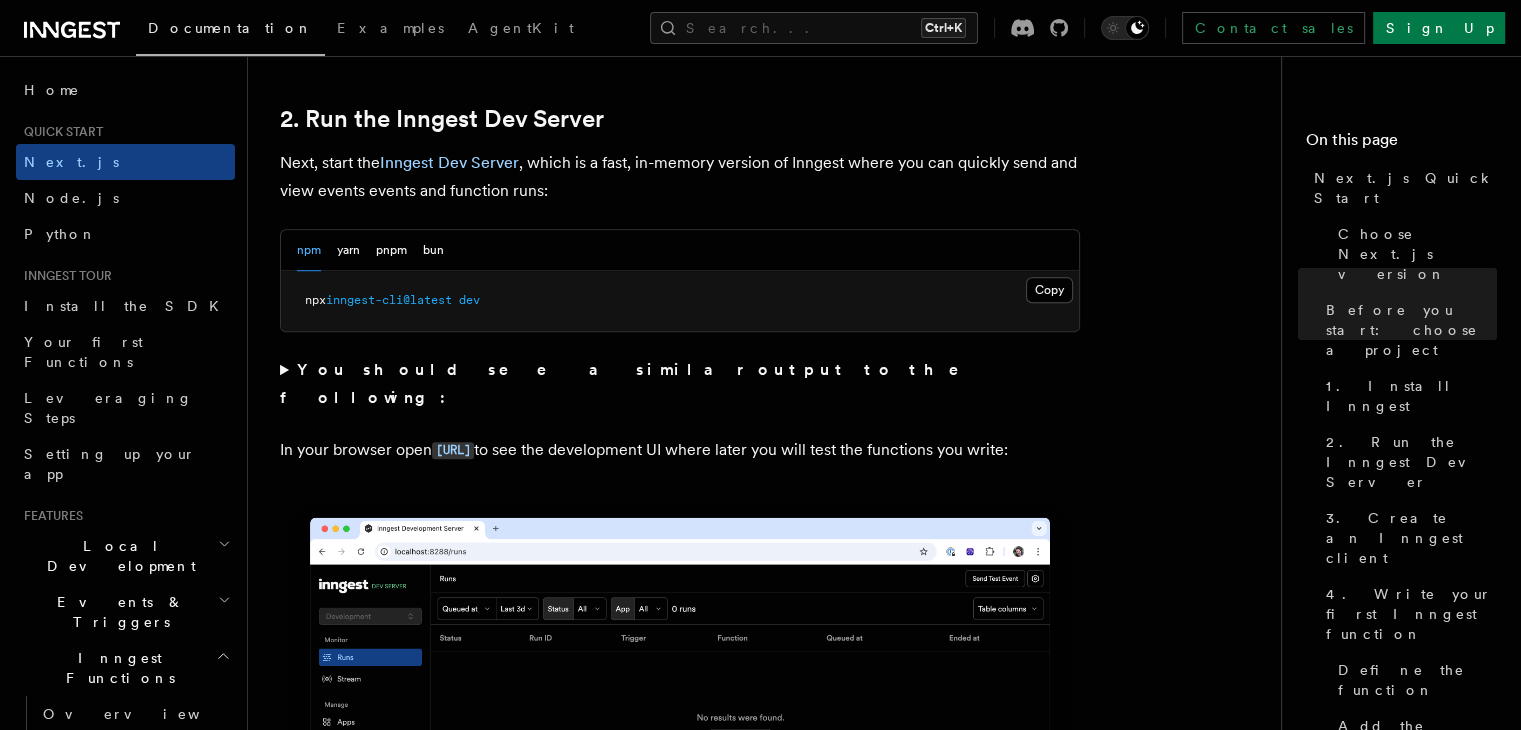type 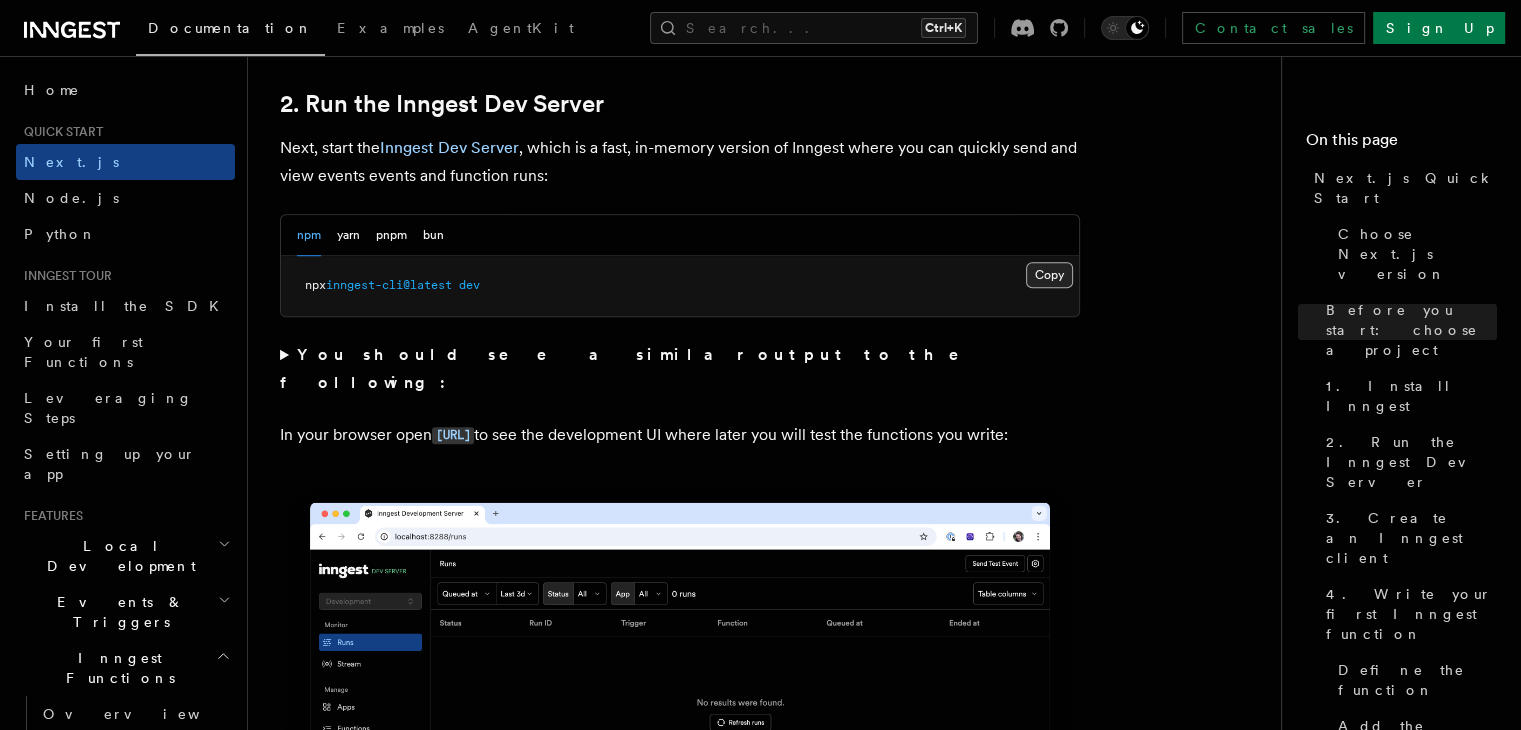 click on "Copy Copied" at bounding box center (1049, 275) 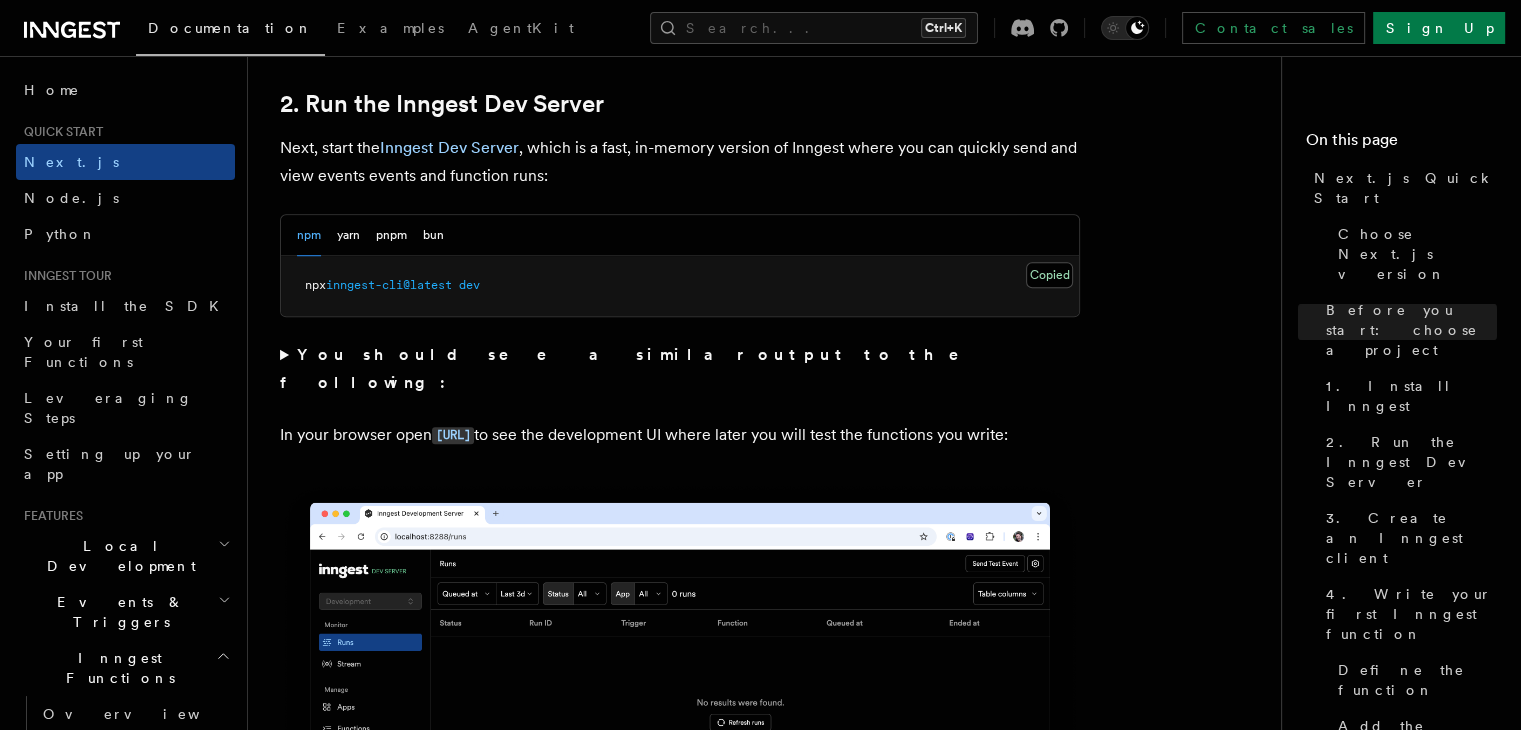 type 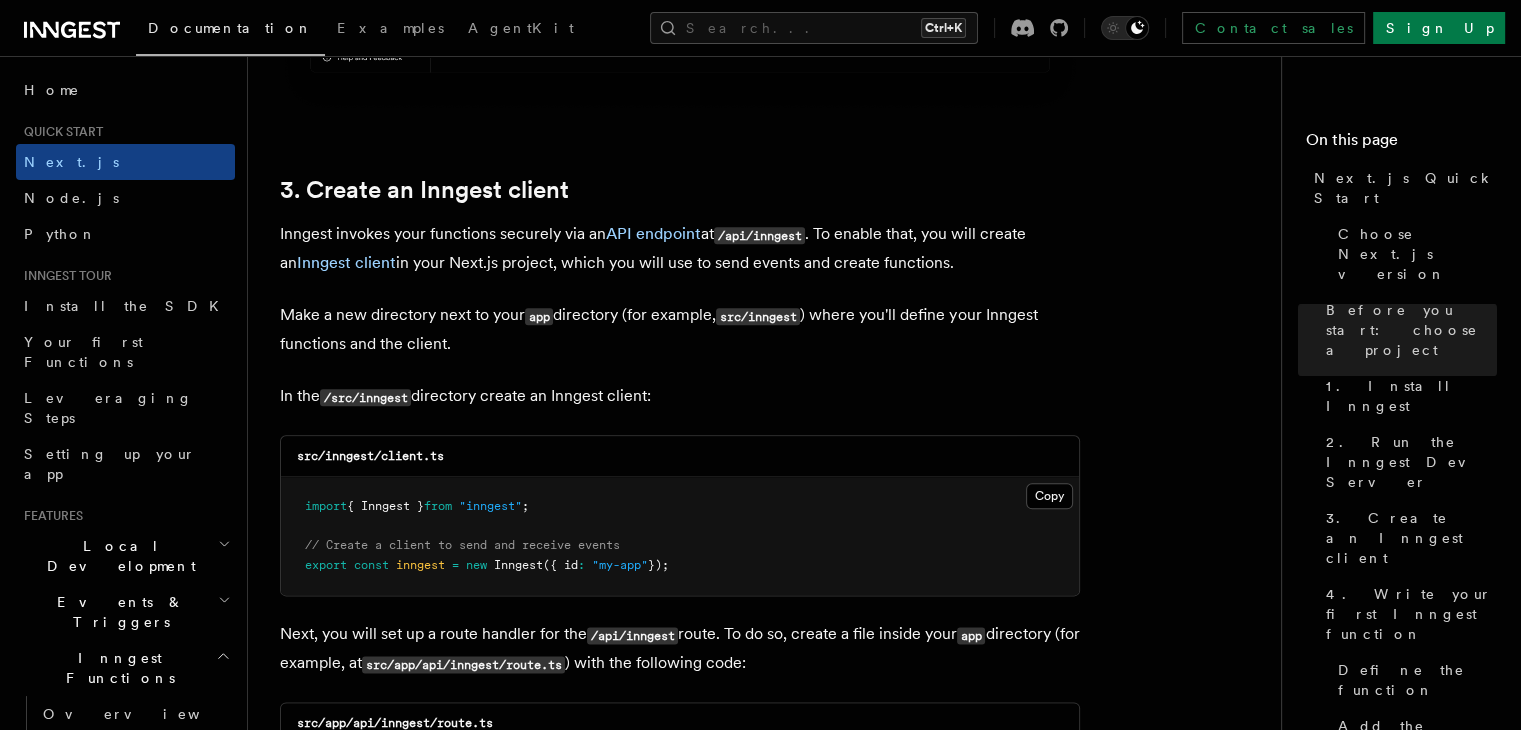 scroll, scrollTop: 2267, scrollLeft: 0, axis: vertical 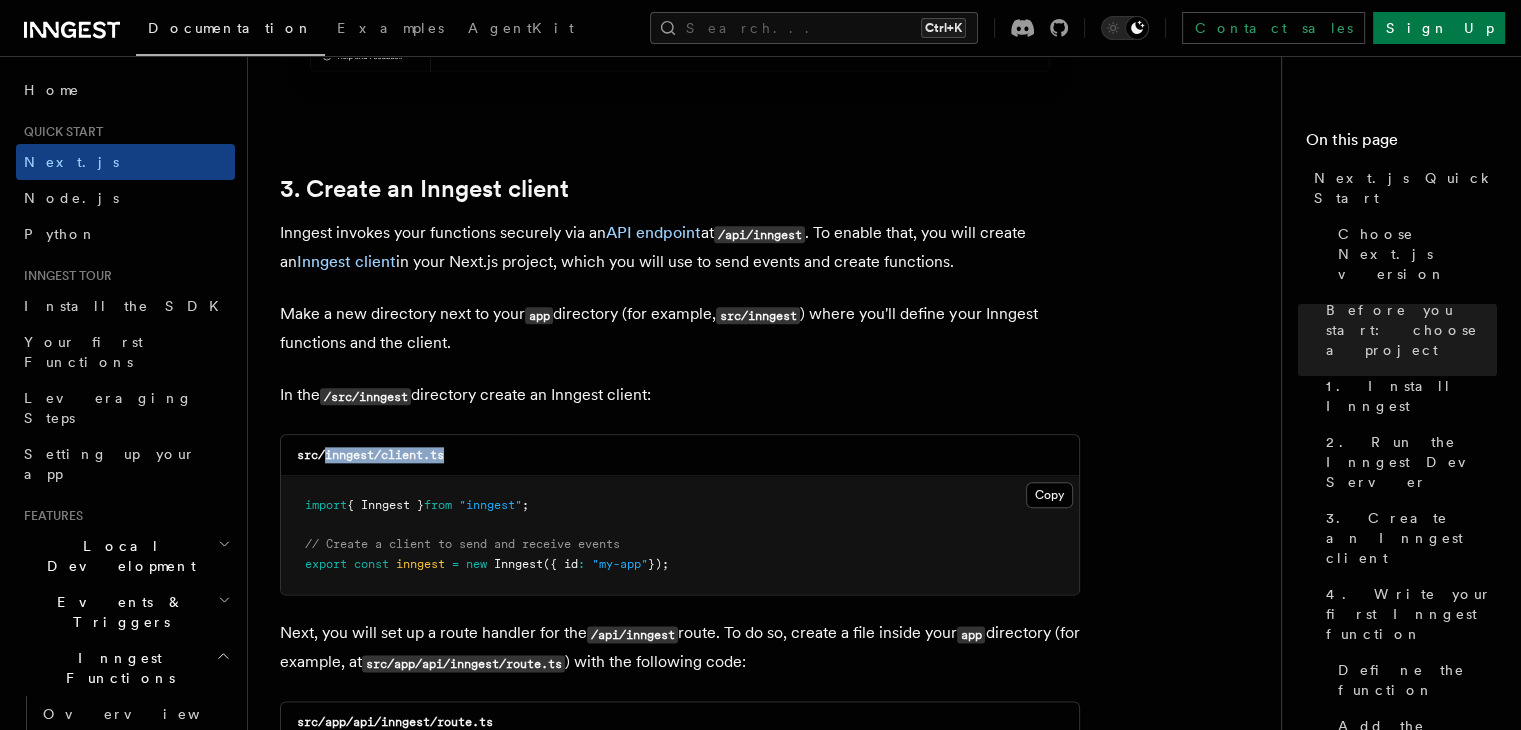 drag, startPoint x: 324, startPoint y: 456, endPoint x: 489, endPoint y: 429, distance: 167.1945 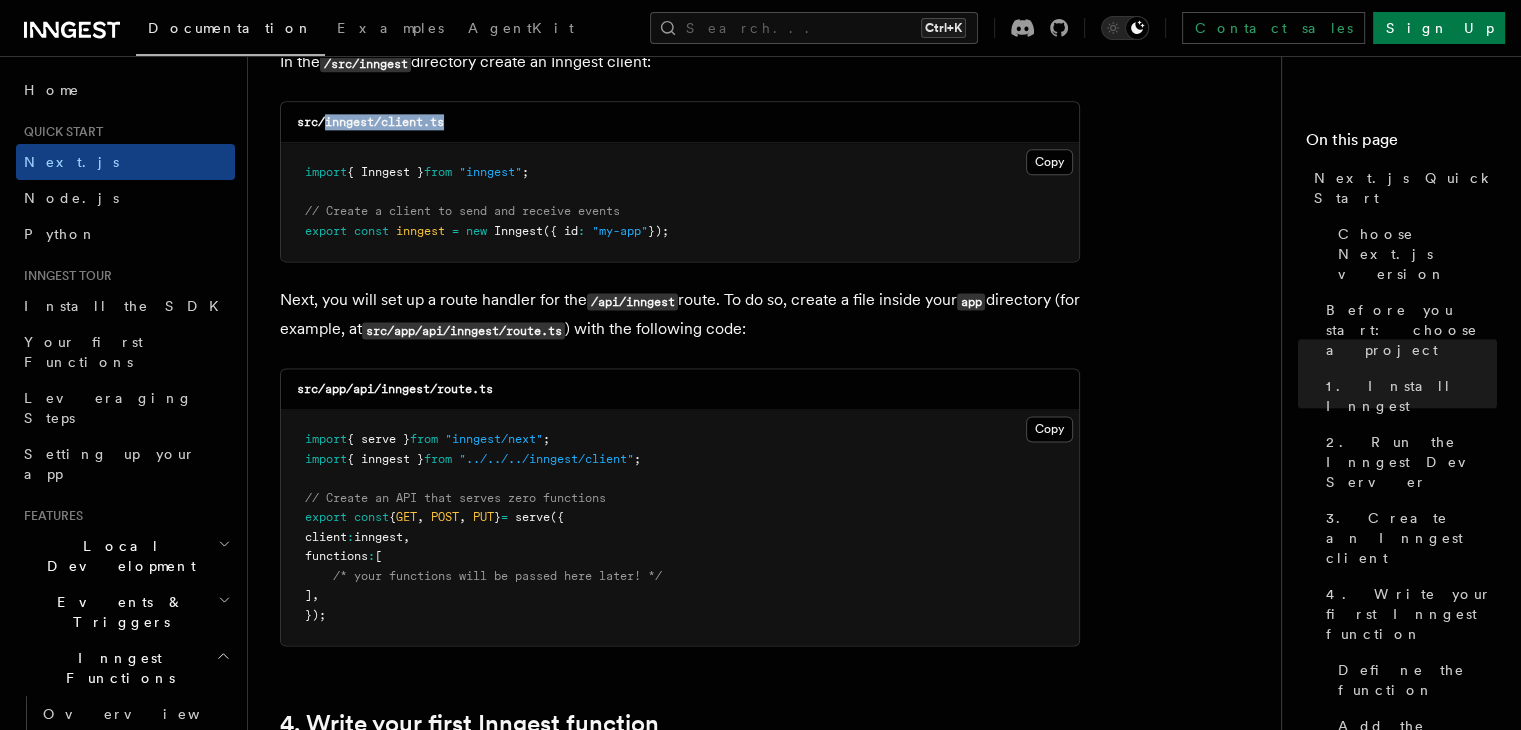 scroll, scrollTop: 2655, scrollLeft: 0, axis: vertical 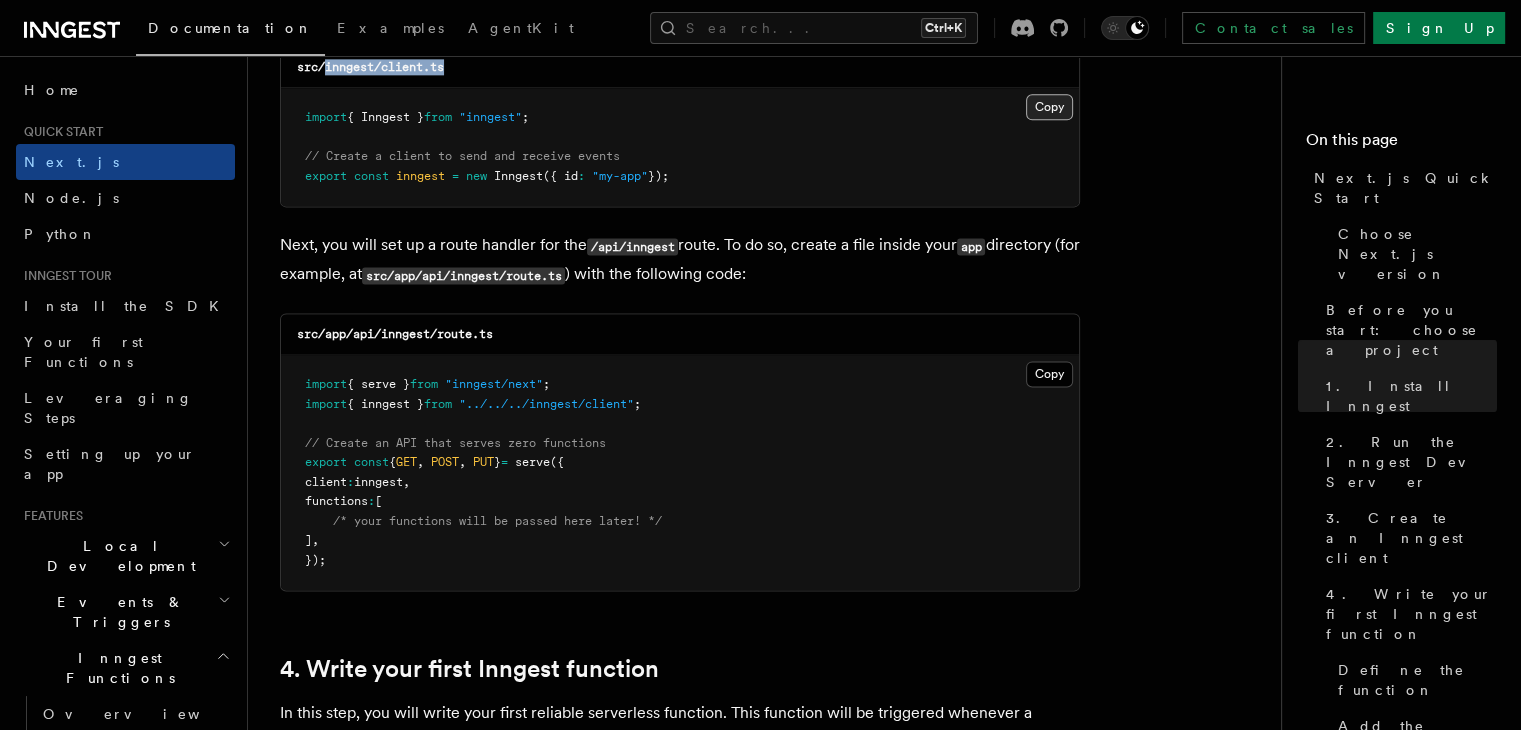 click on "Copy Copied" at bounding box center [1049, 107] 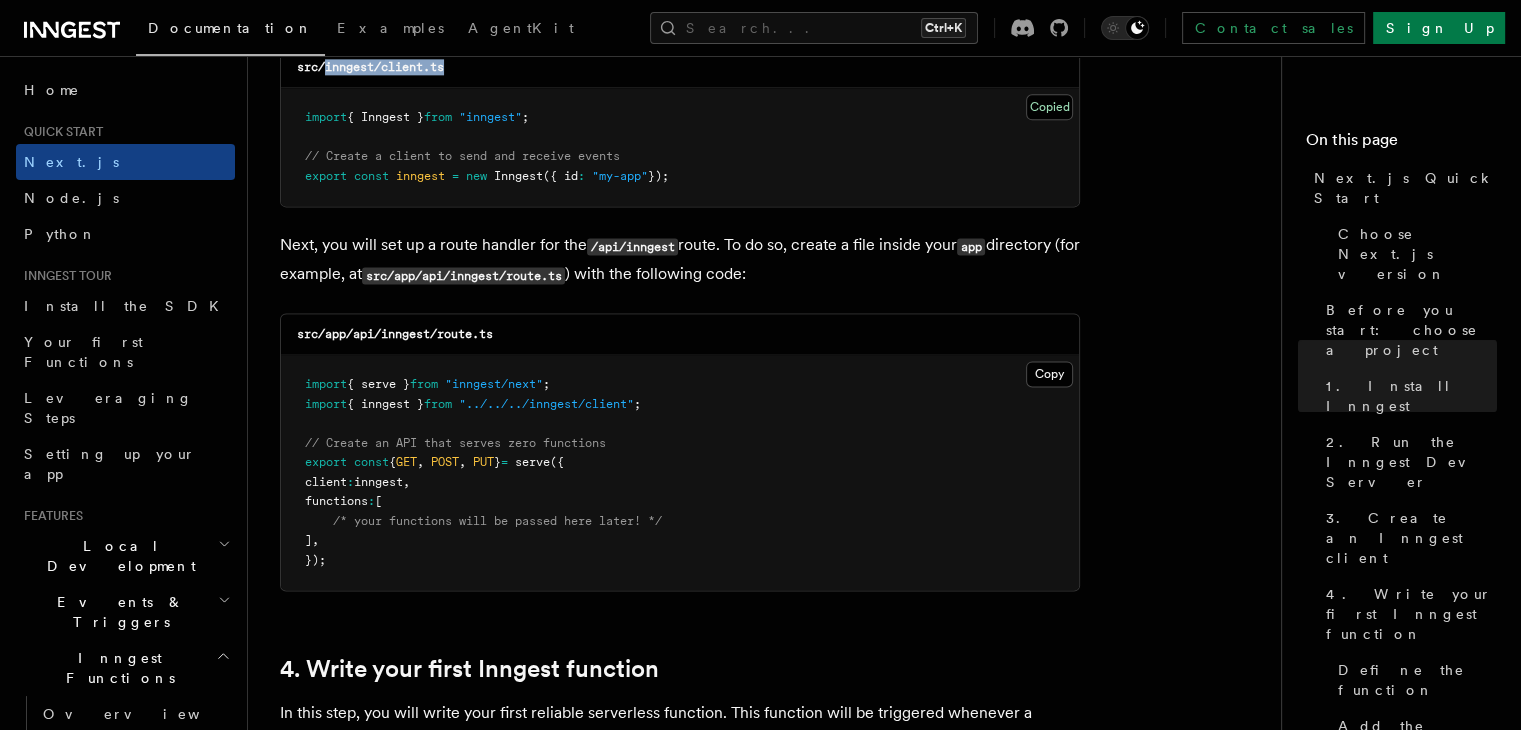 scroll, scrollTop: 2739, scrollLeft: 0, axis: vertical 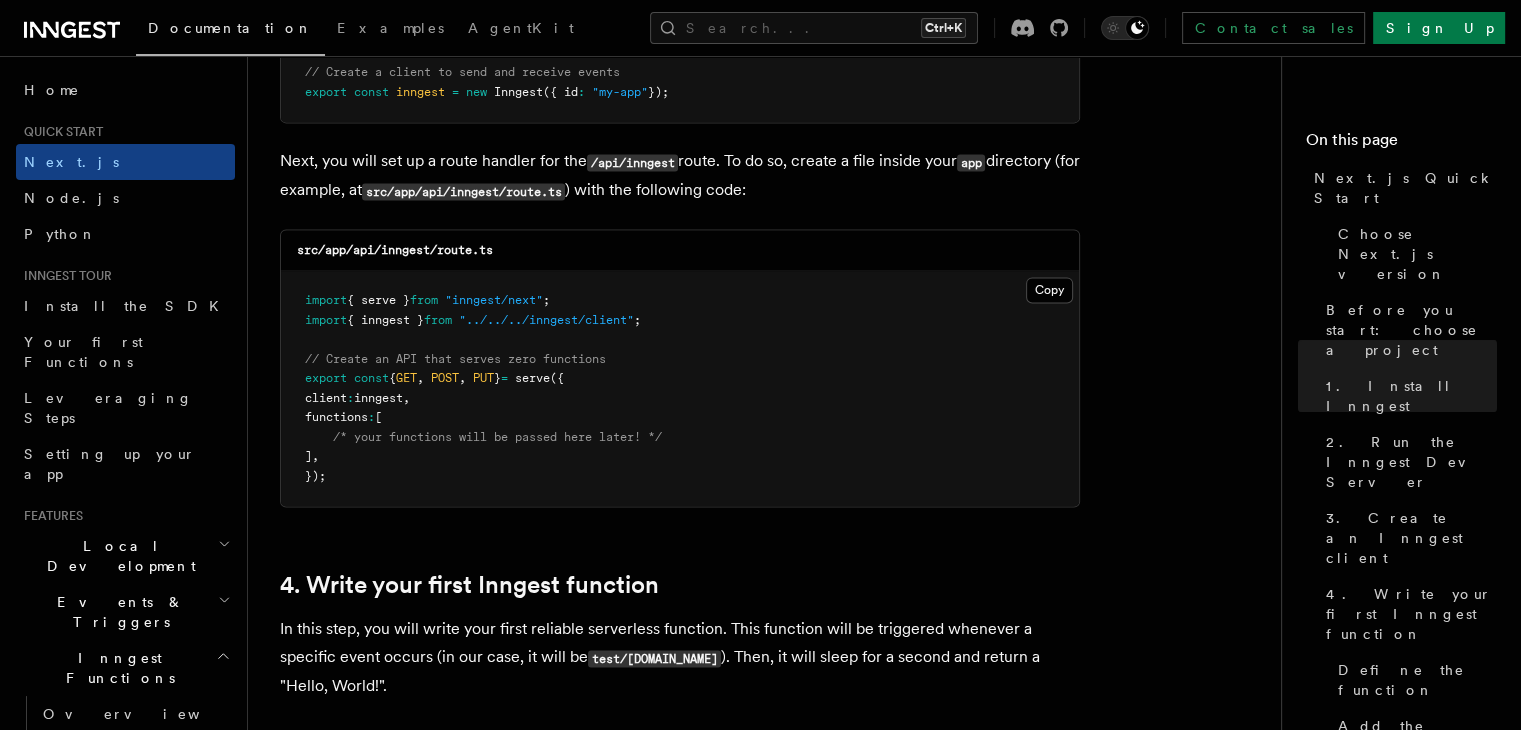 type 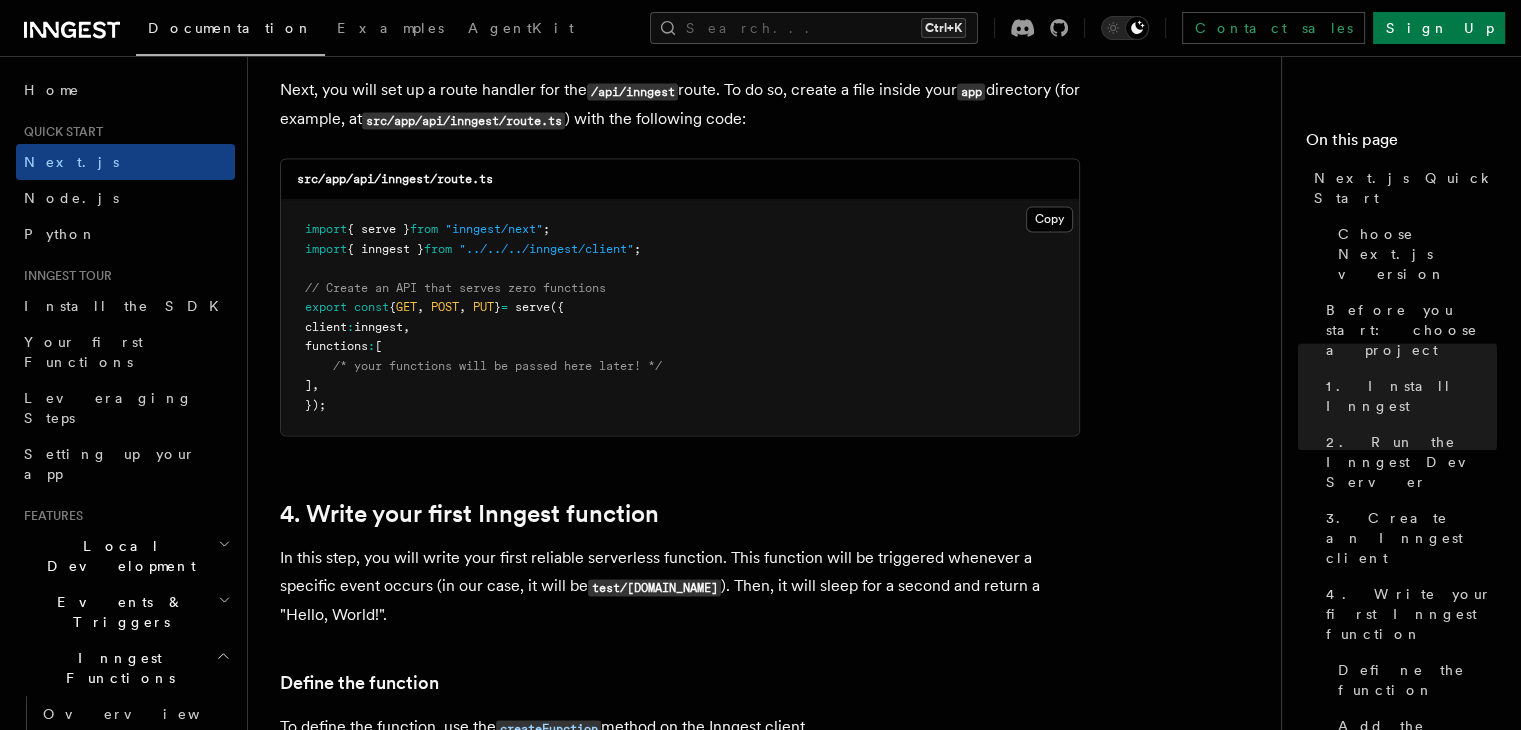 scroll, scrollTop: 2802, scrollLeft: 0, axis: vertical 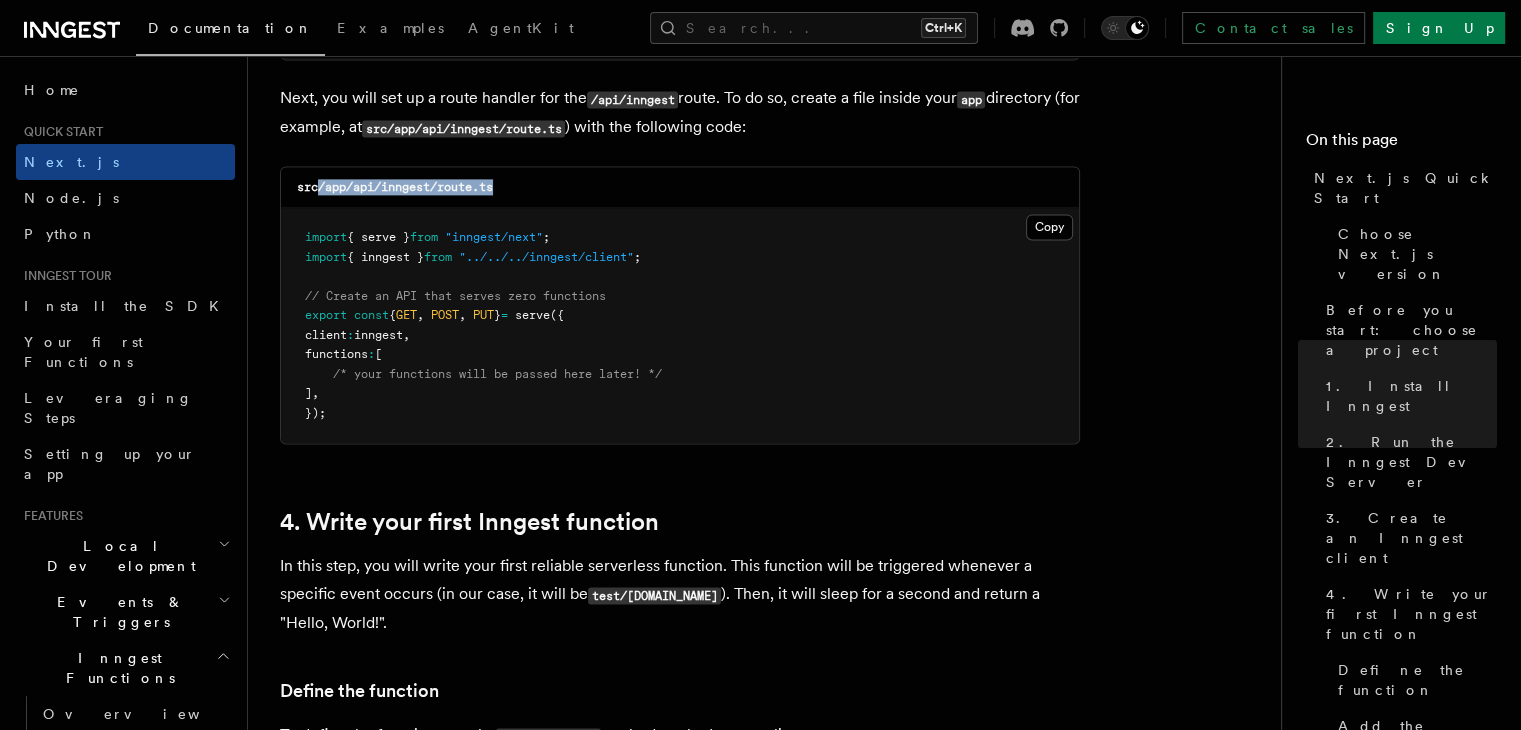 drag, startPoint x: 321, startPoint y: 189, endPoint x: 549, endPoint y: 178, distance: 228.2652 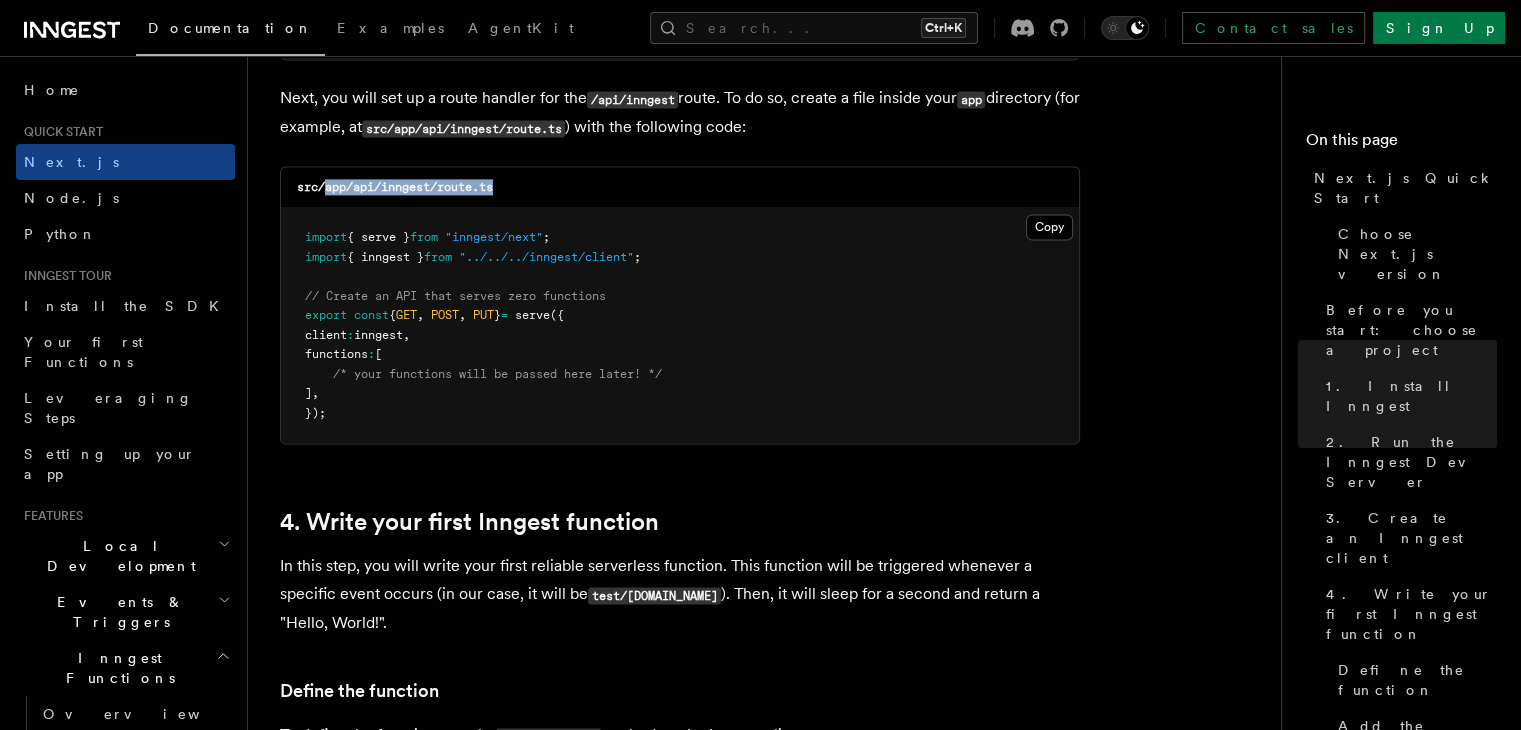 drag, startPoint x: 531, startPoint y: 183, endPoint x: 327, endPoint y: 200, distance: 204.7071 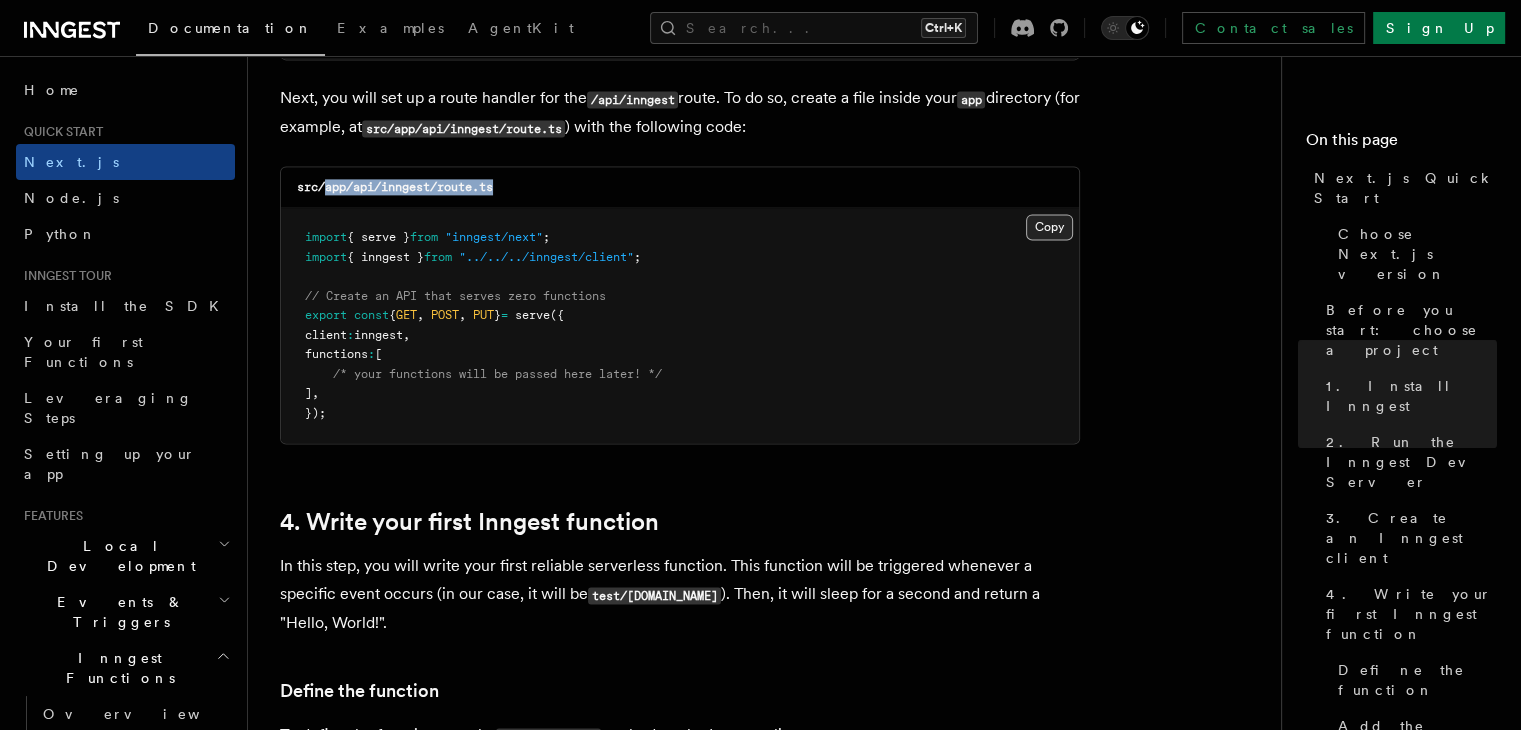 click on "Copy Copied" at bounding box center [1049, 227] 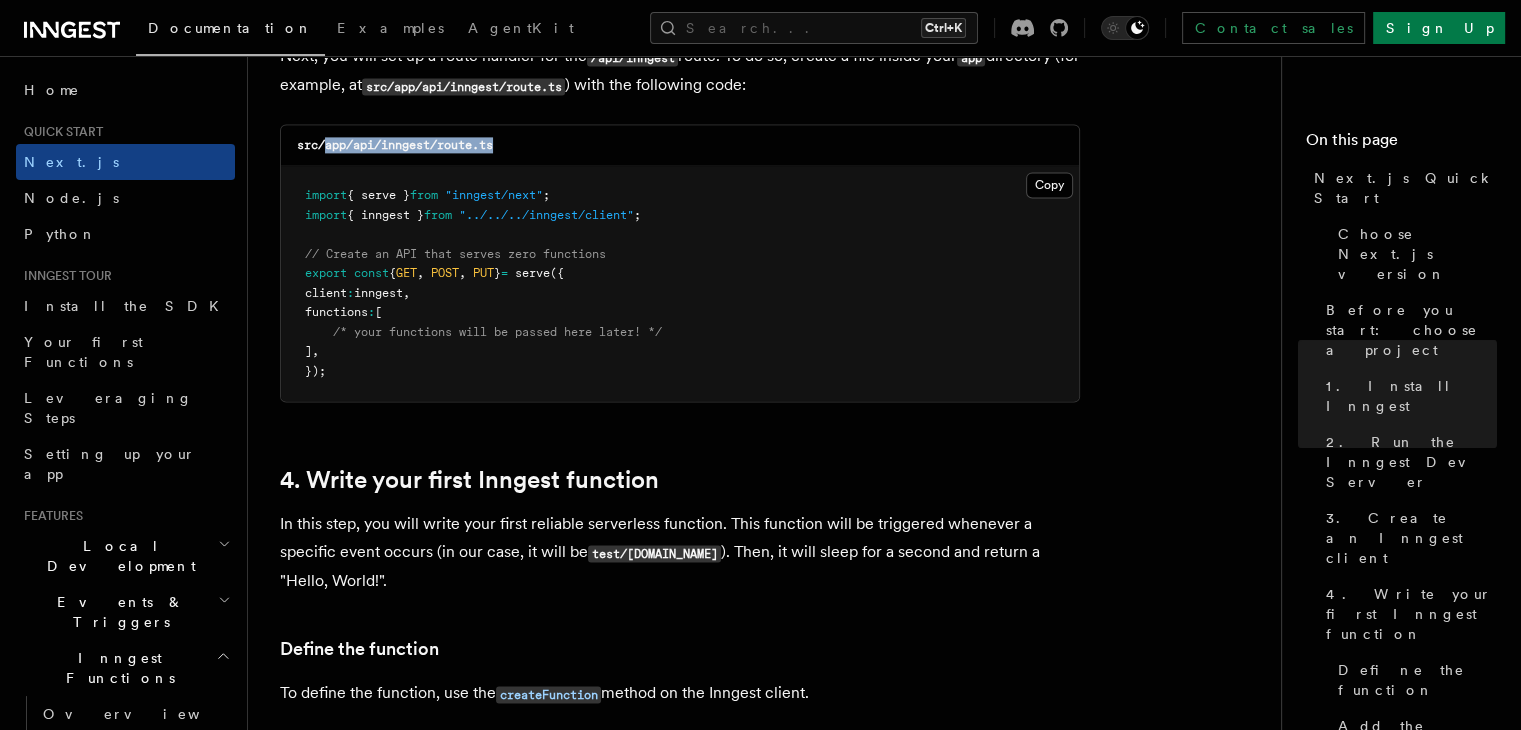 scroll, scrollTop: 2844, scrollLeft: 0, axis: vertical 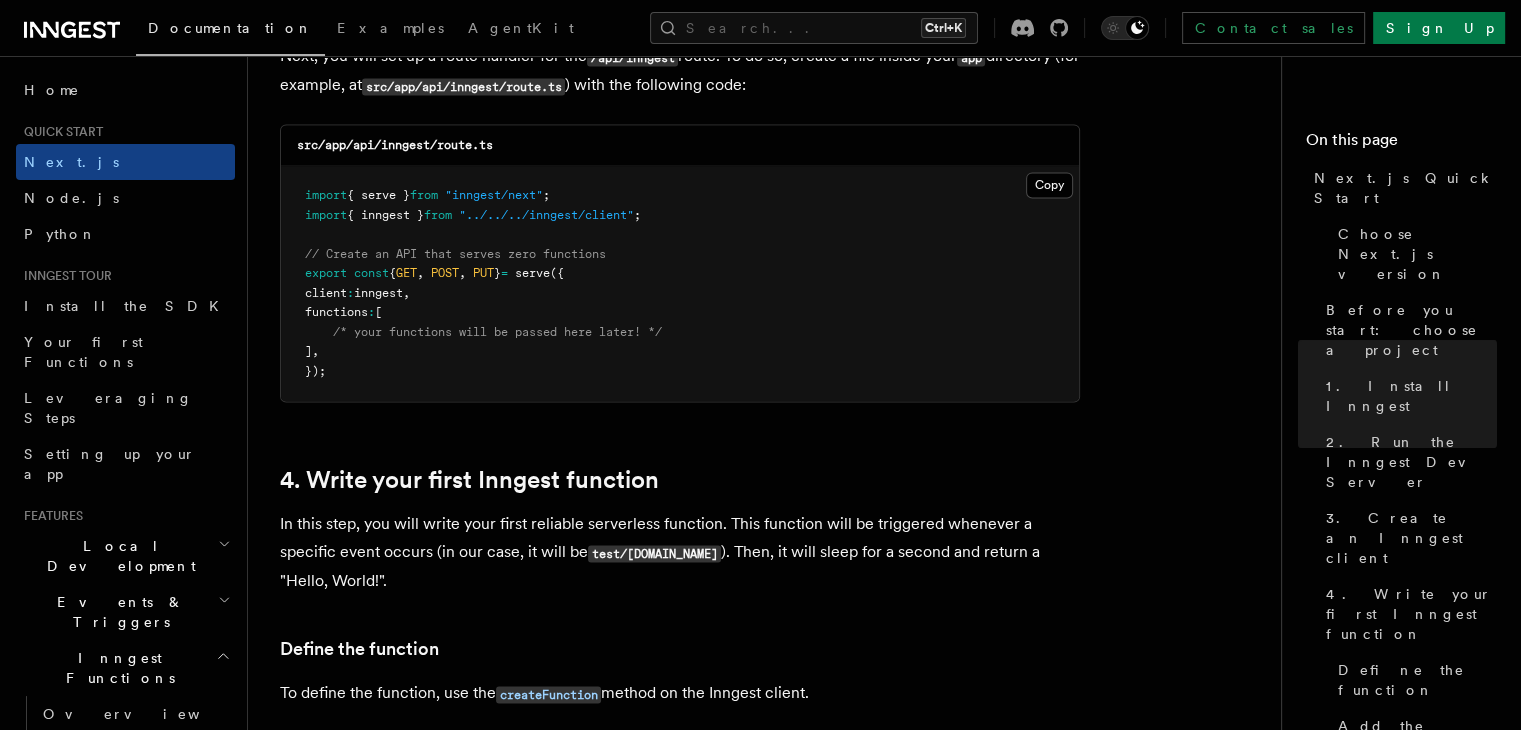 click on "import  { serve }  from   "inngest/next" ;
import  { inngest }  from   "../../../inngest/client" ;
// Create an API that serves zero functions
export   const  {  GET ,   POST ,   PUT  }  =   serve ({
client :  inngest ,
functions :  [
/* your functions will be passed here later! */
] ,
});" at bounding box center (680, 283) 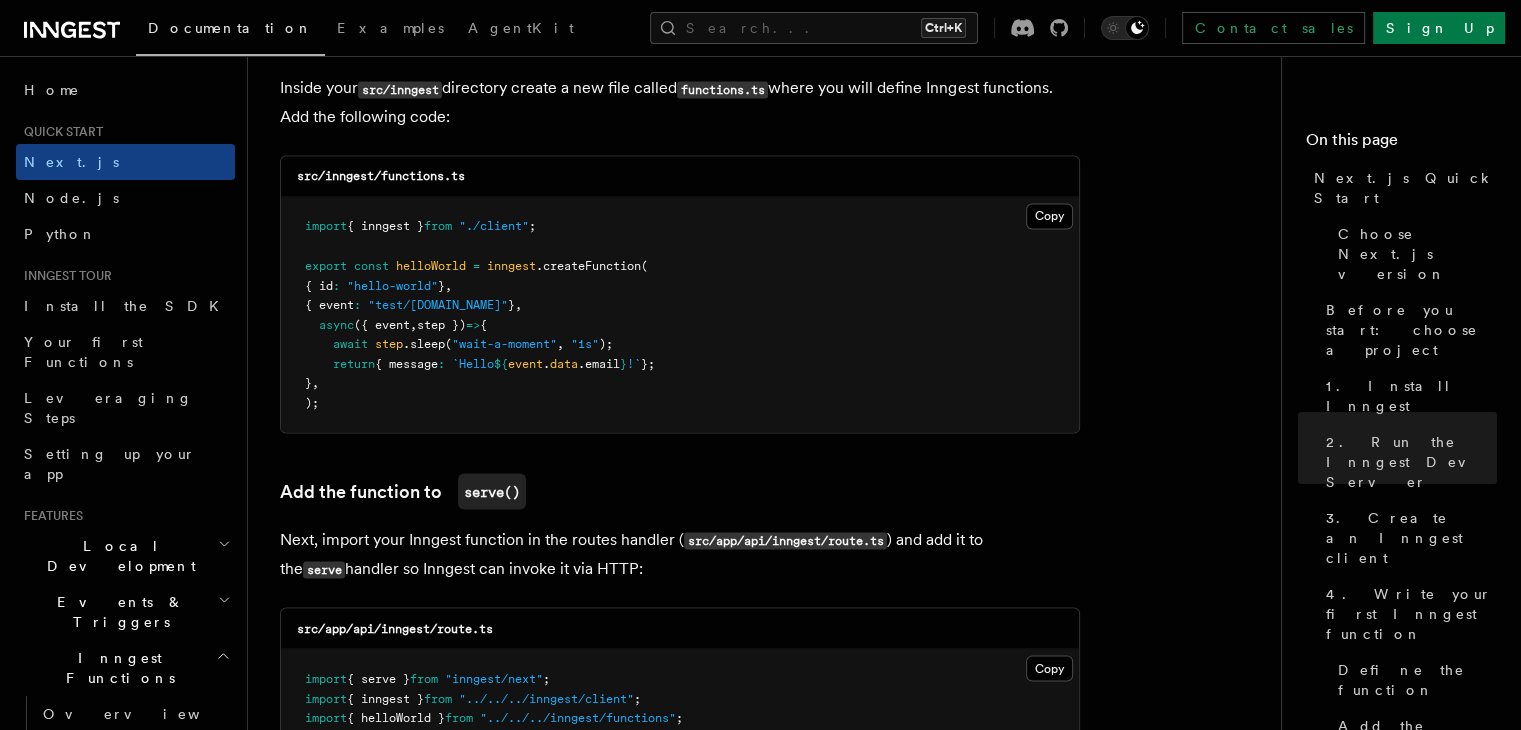 scroll, scrollTop: 3575, scrollLeft: 0, axis: vertical 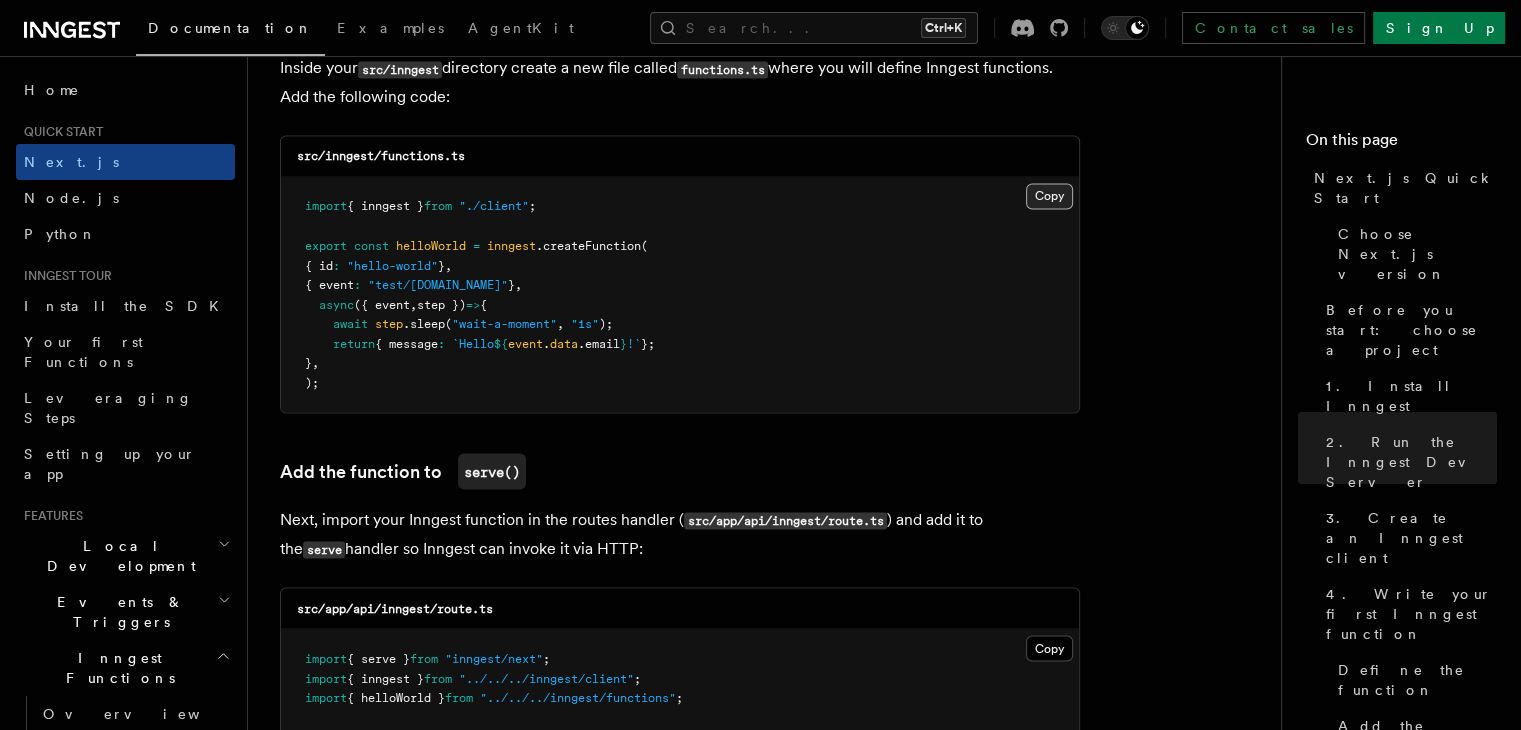 click on "Copy Copied" at bounding box center (1049, 196) 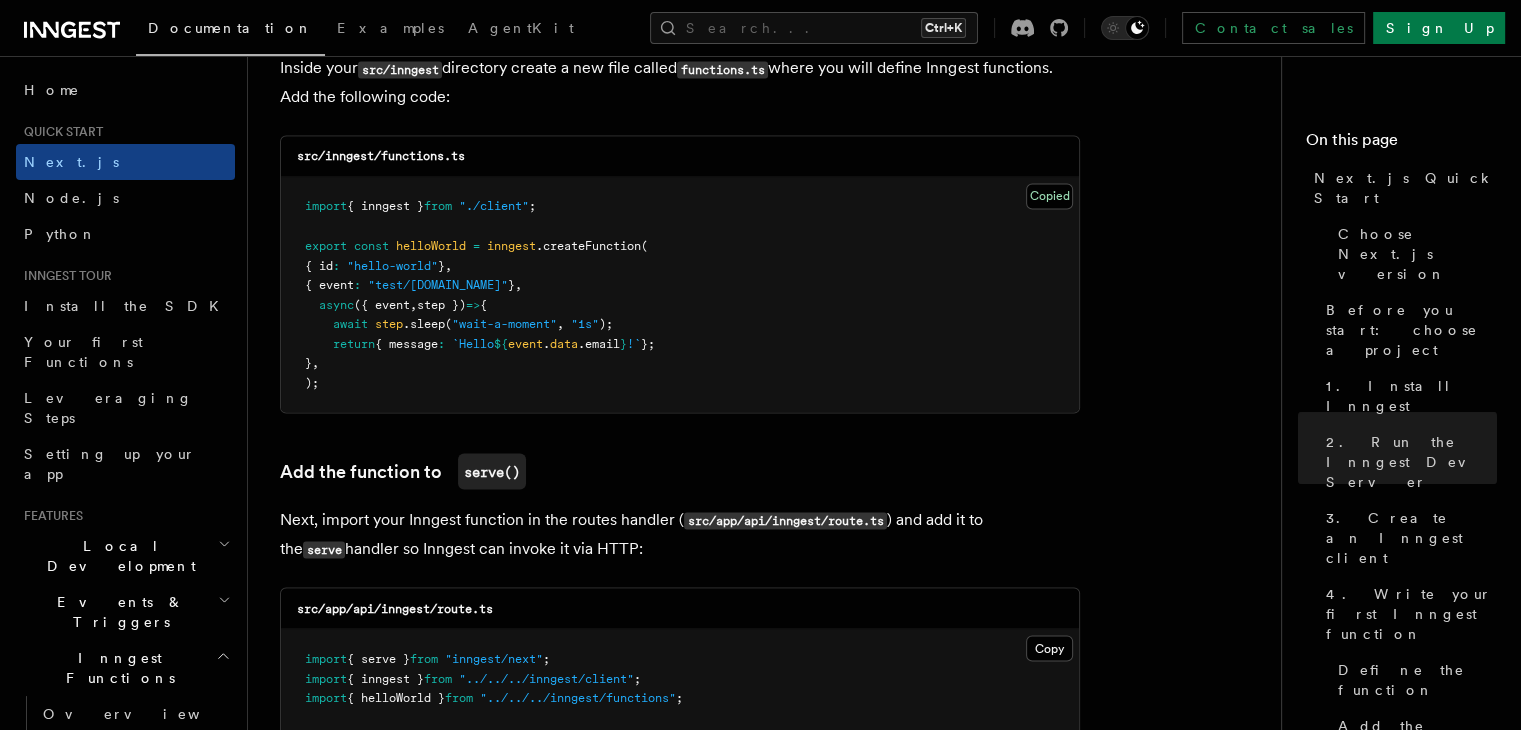 scroll, scrollTop: 3643, scrollLeft: 0, axis: vertical 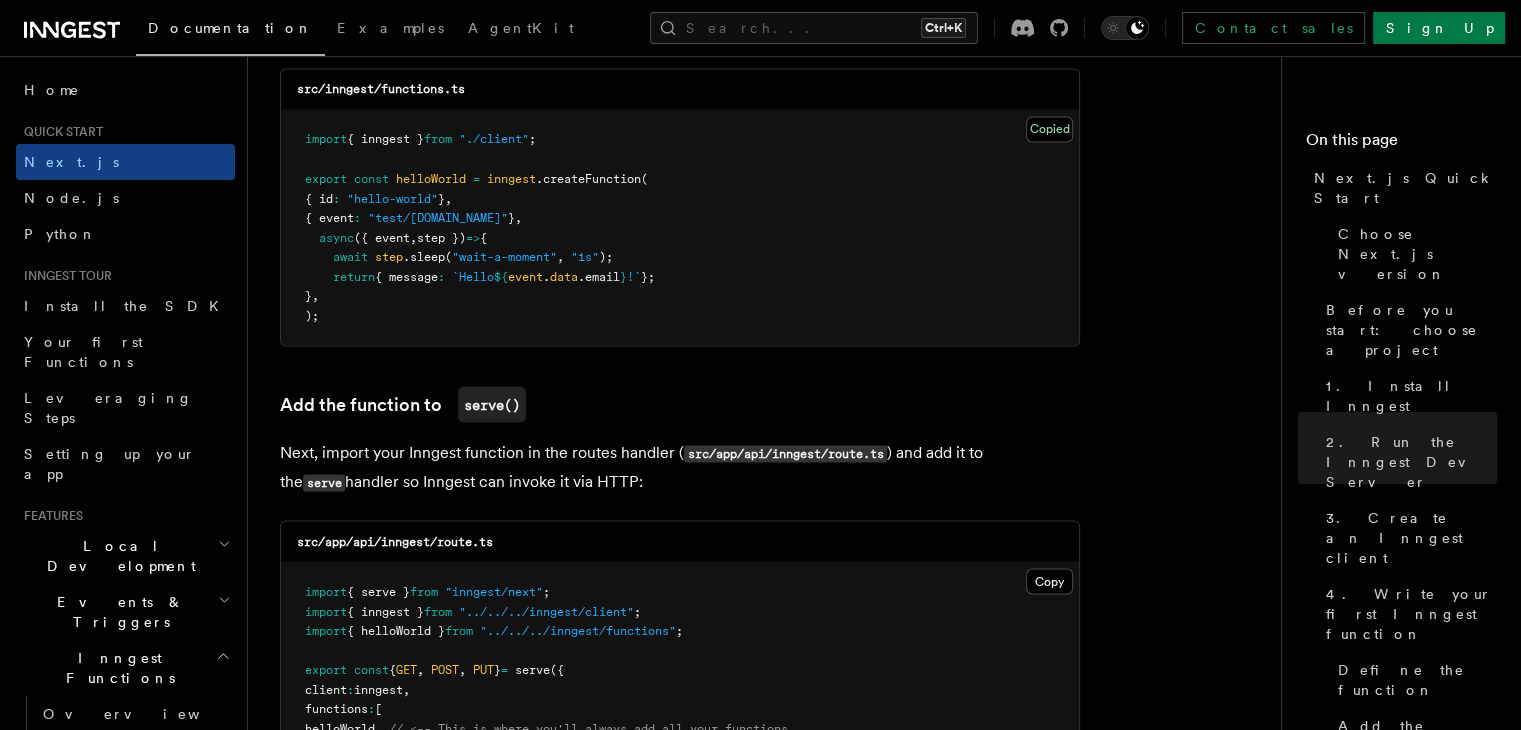 type 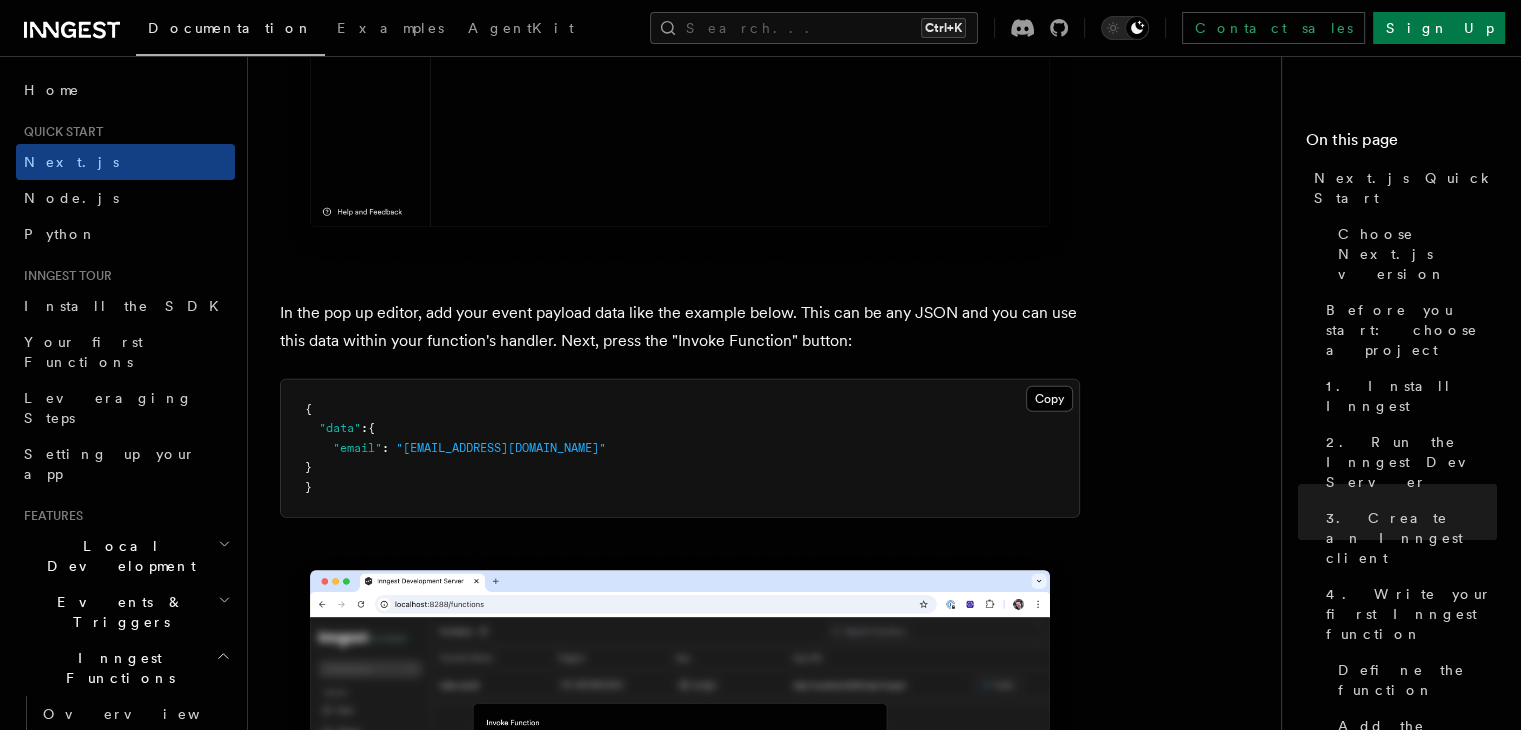 scroll, scrollTop: 5788, scrollLeft: 0, axis: vertical 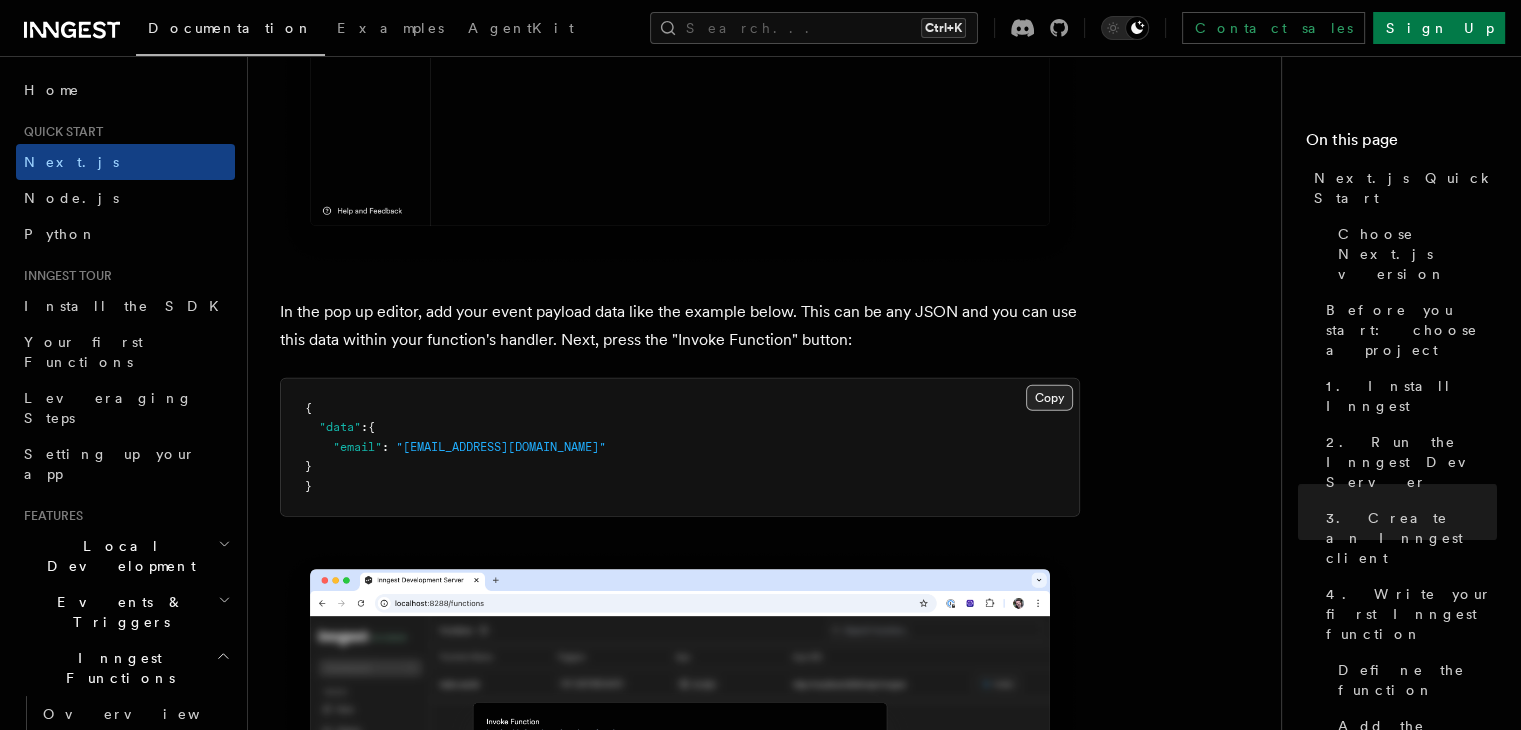 click on "Copy Copied" at bounding box center [1049, 398] 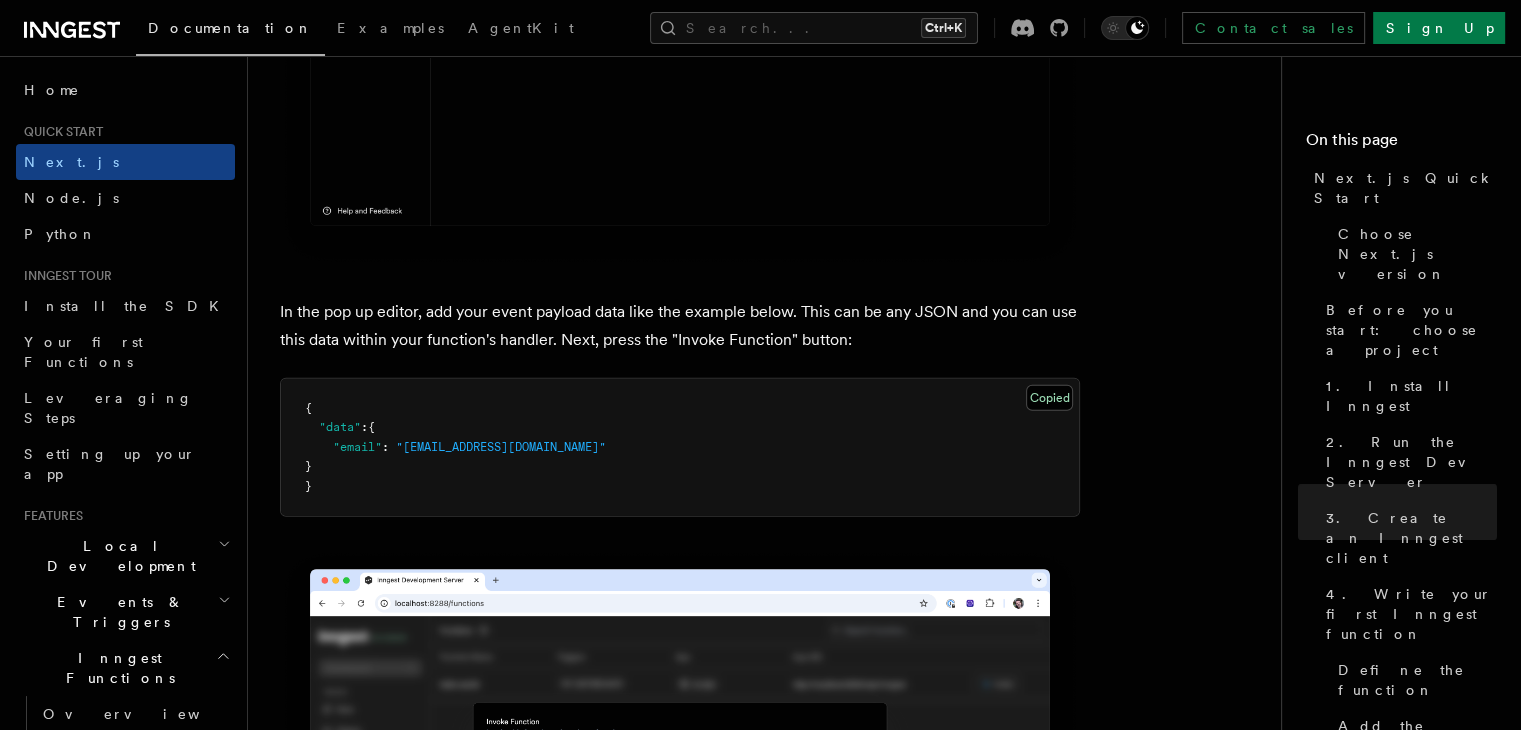 type 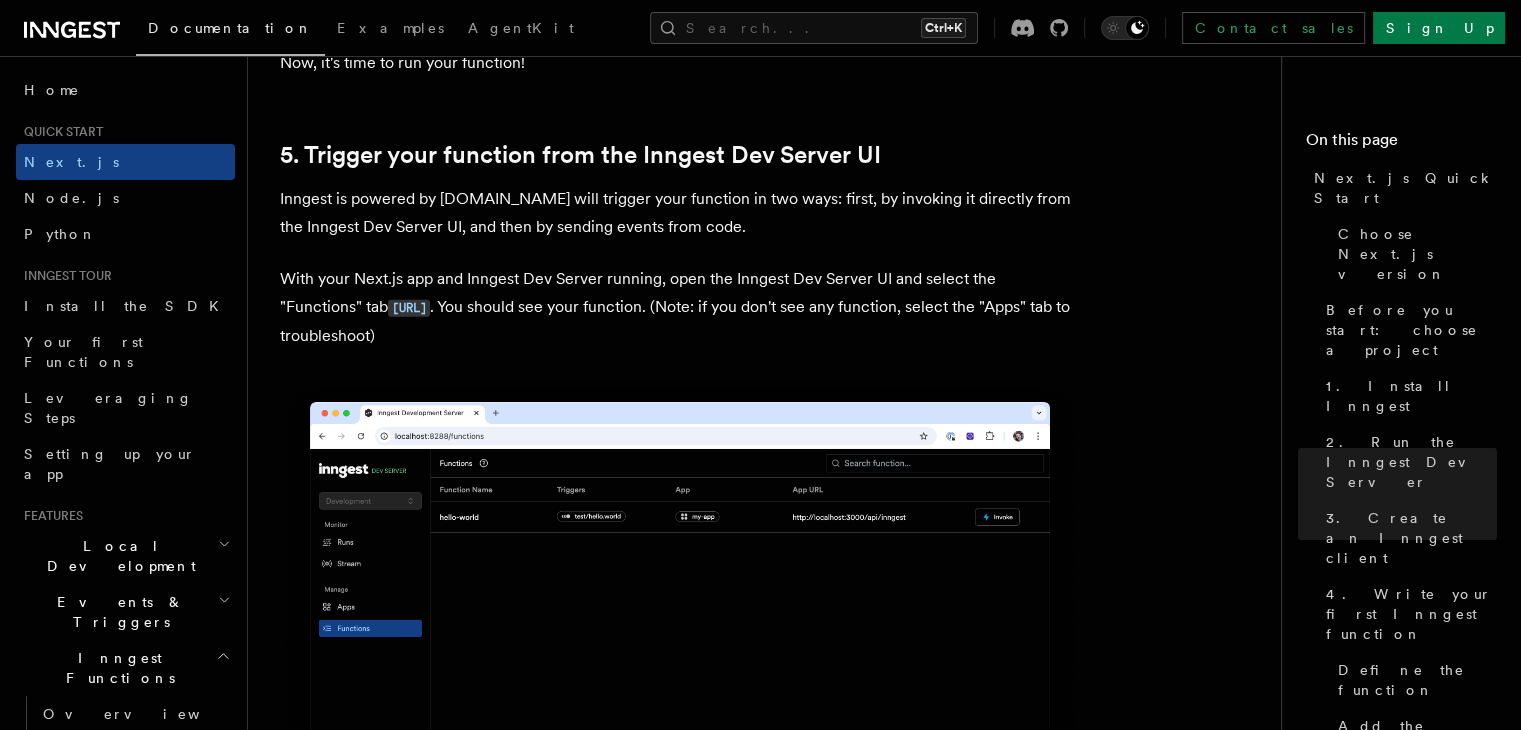 scroll, scrollTop: 4578, scrollLeft: 0, axis: vertical 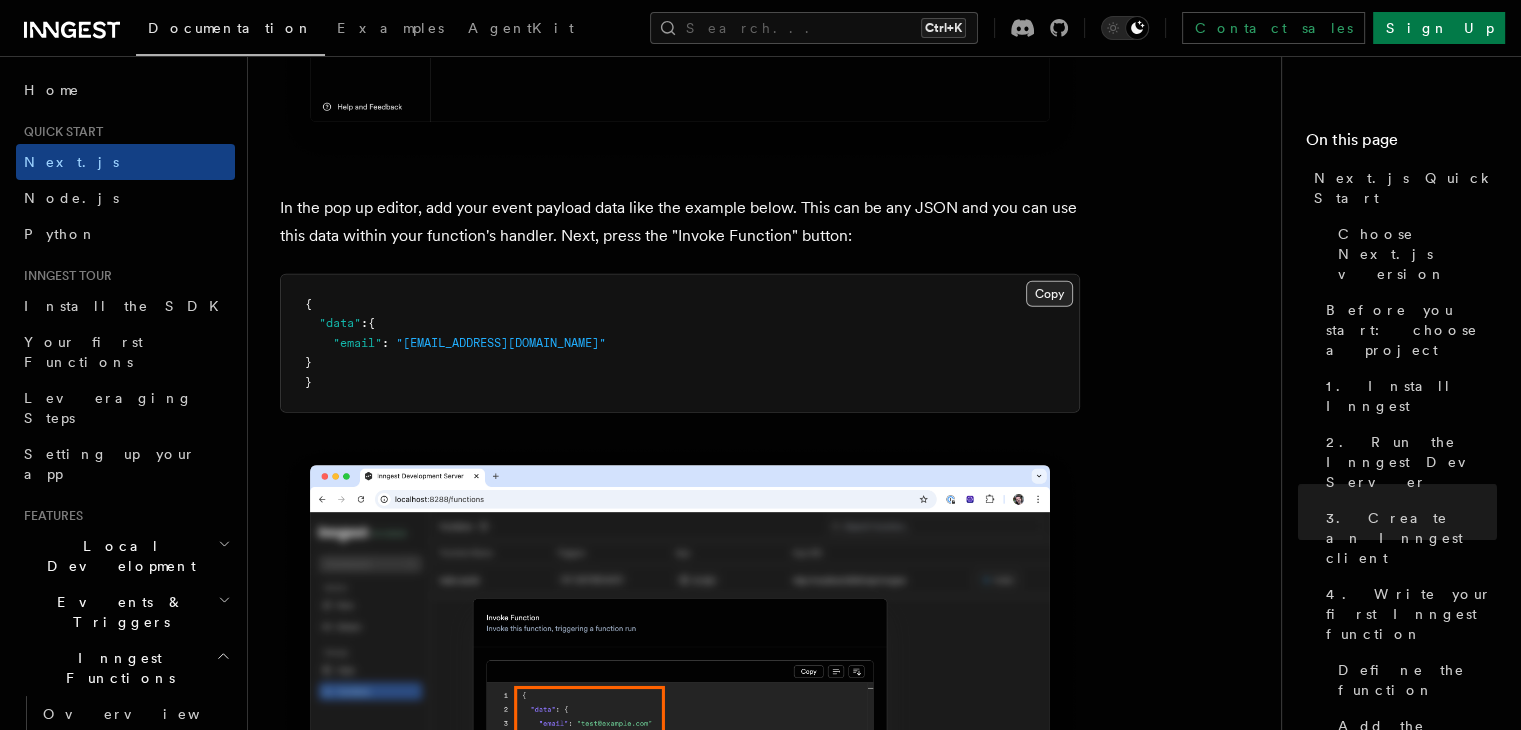 click on "Copy Copied" at bounding box center [1049, 294] 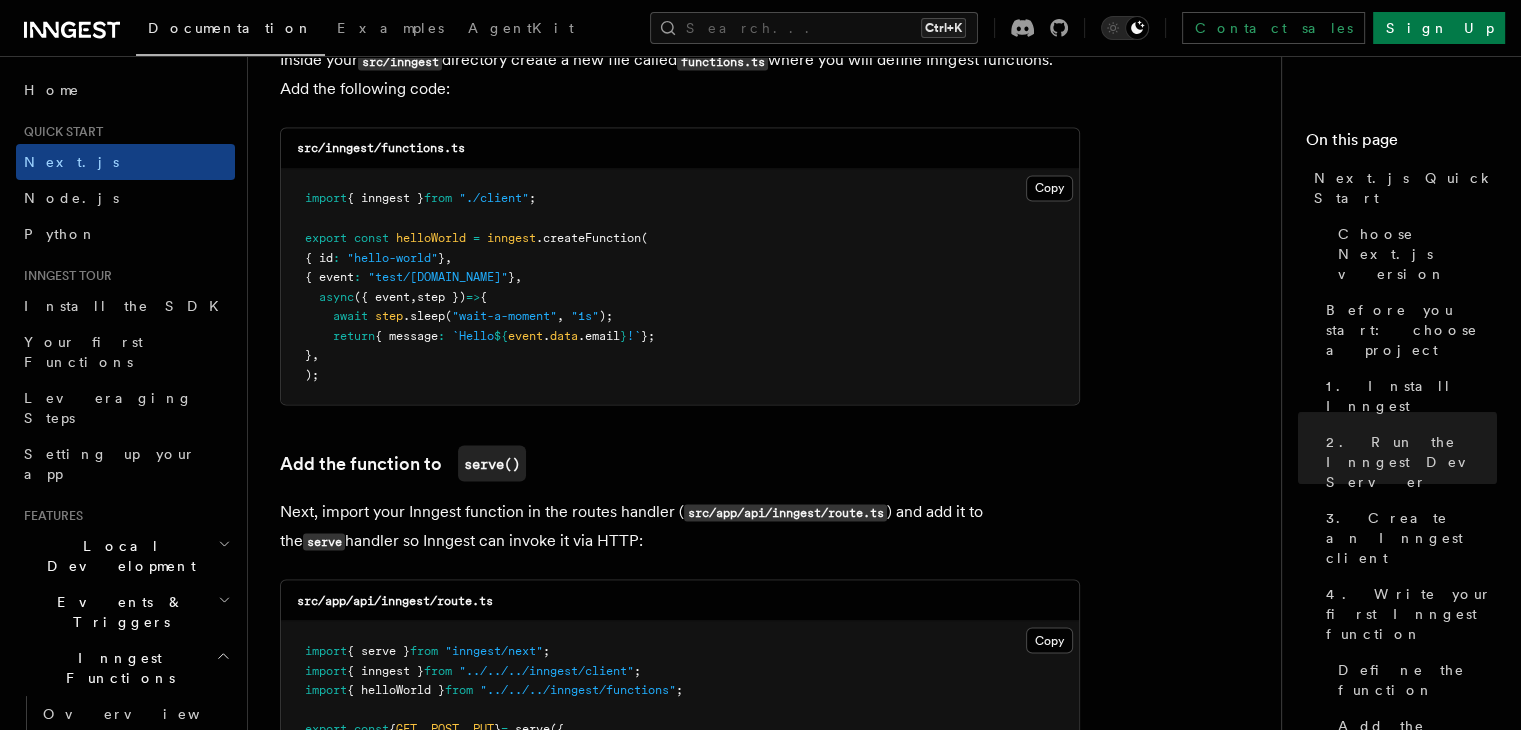 scroll, scrollTop: 3582, scrollLeft: 0, axis: vertical 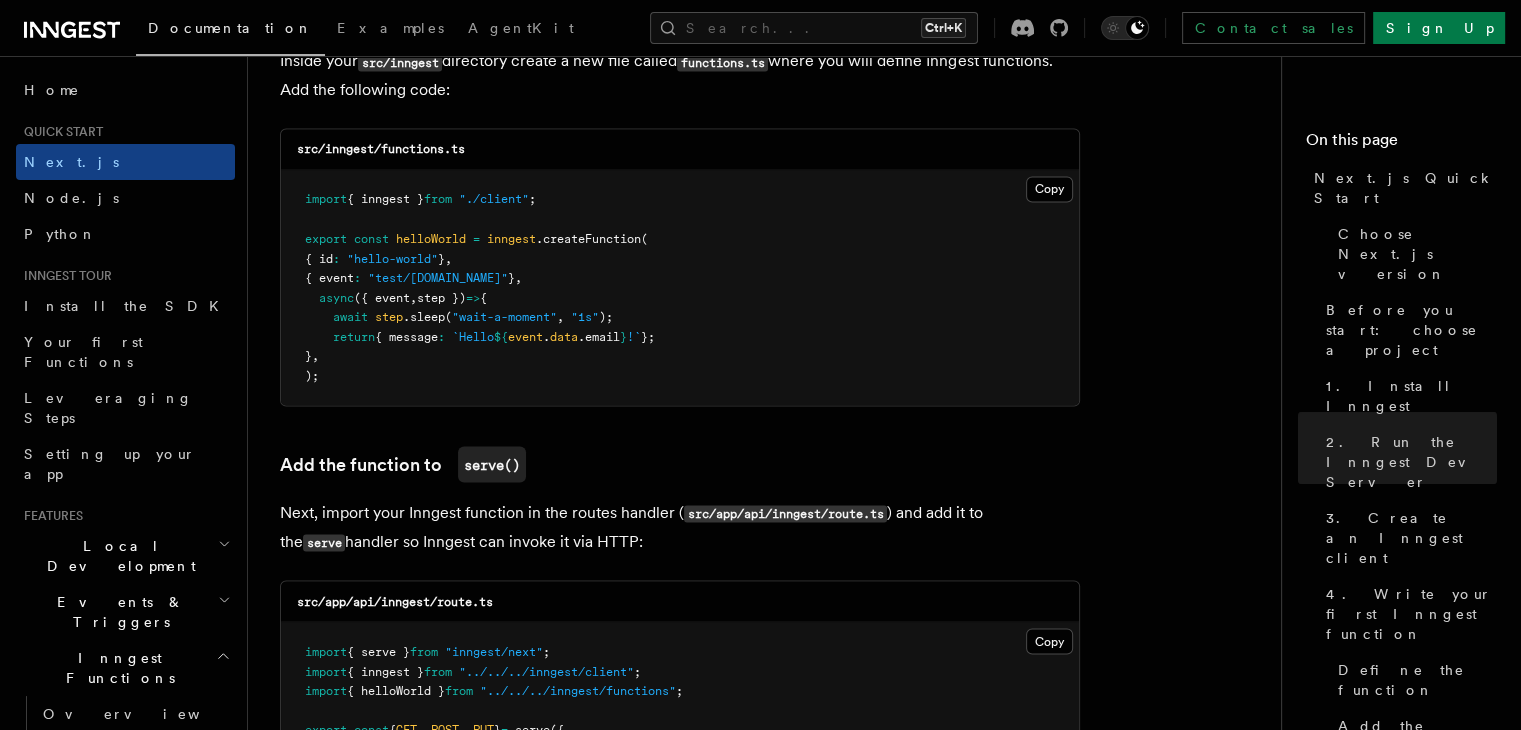 click on "src/inngest/functions.ts" at bounding box center [680, 149] 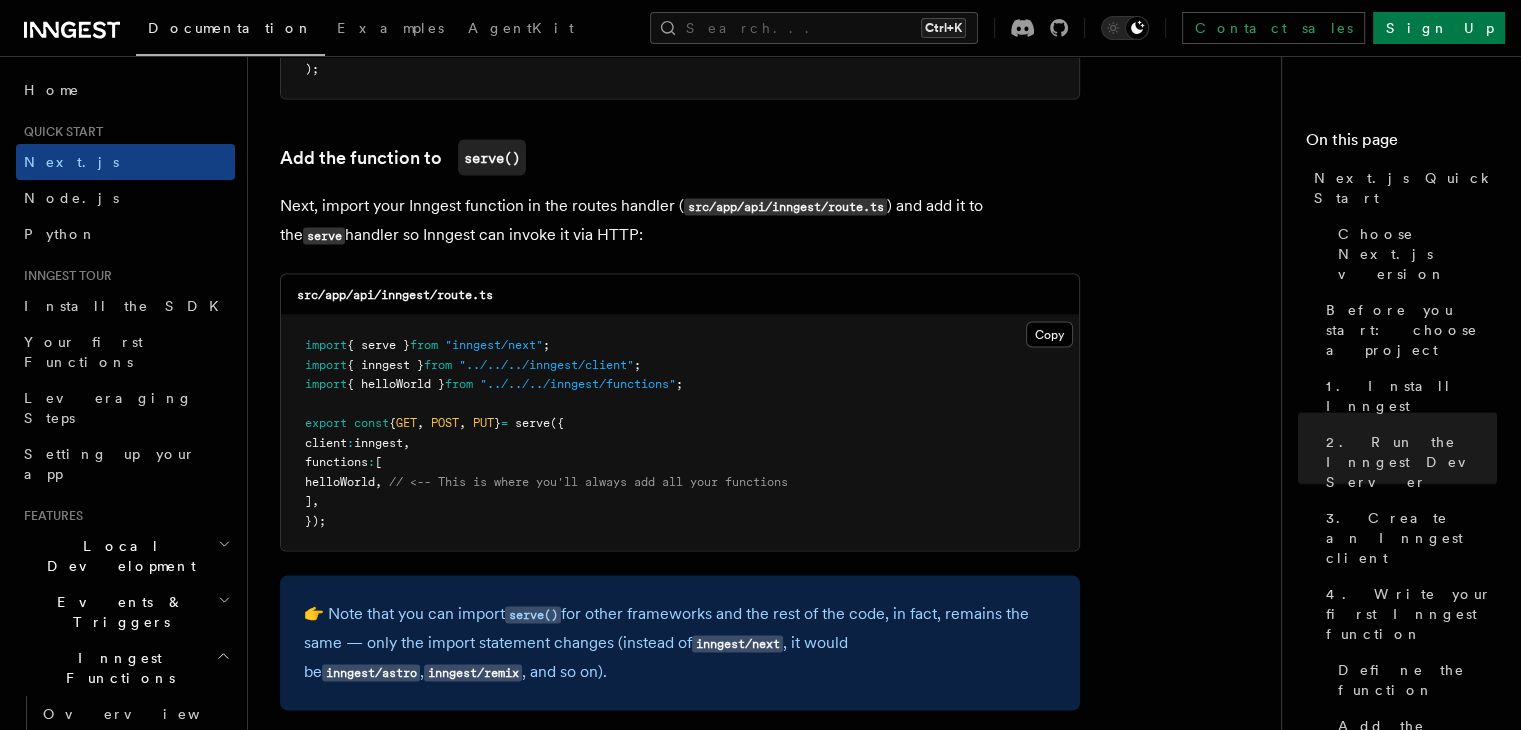 scroll, scrollTop: 3978, scrollLeft: 0, axis: vertical 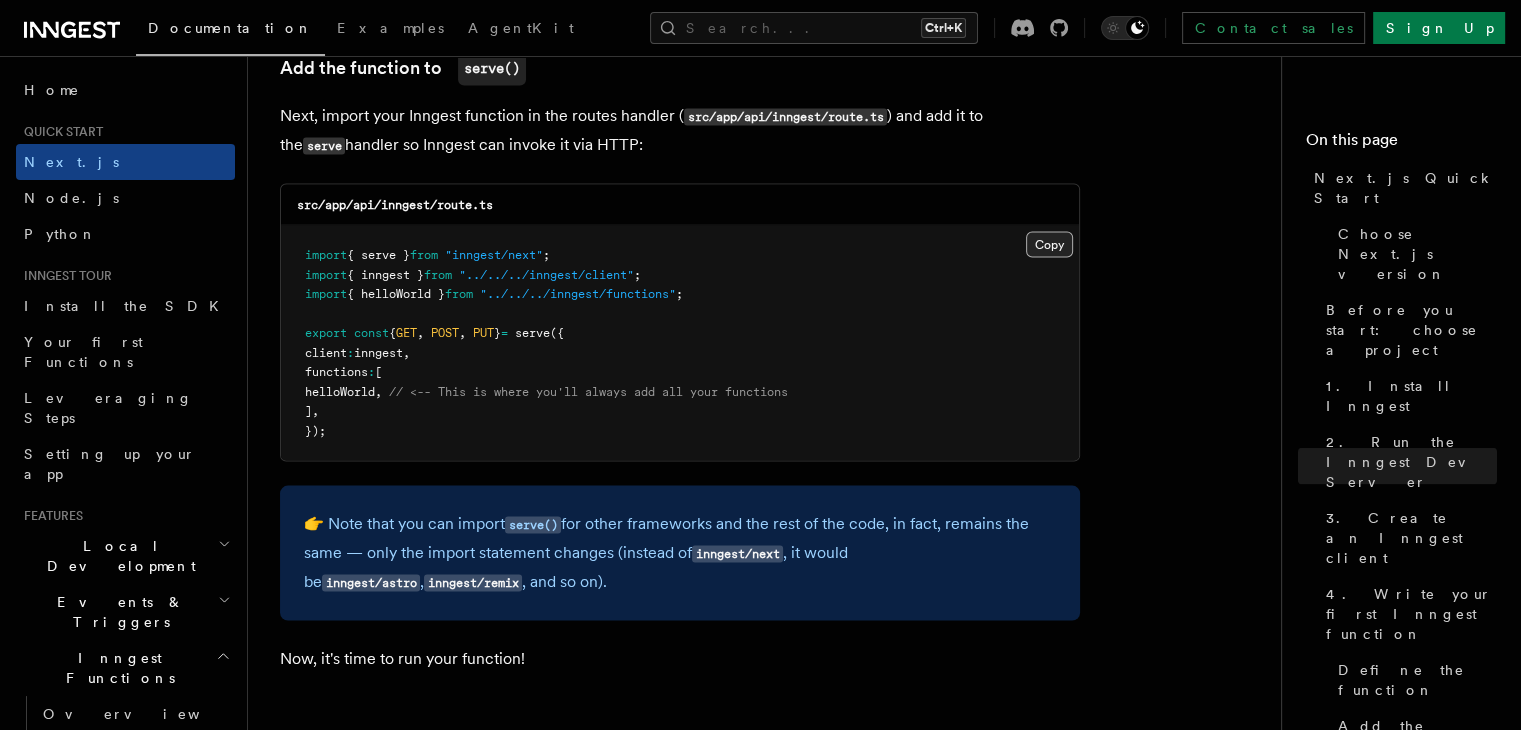 click on "Copy Copied" at bounding box center (1049, 245) 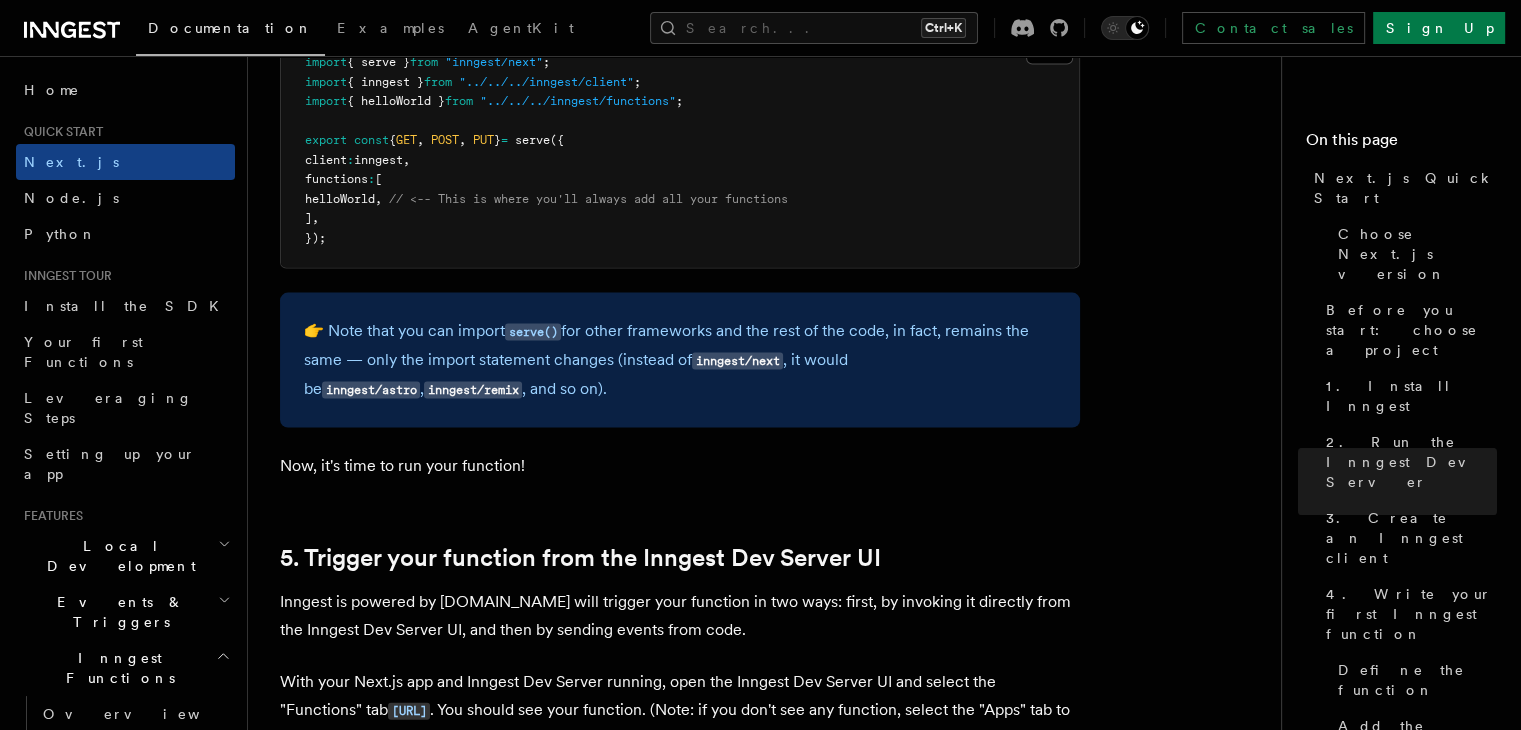 scroll, scrollTop: 4180, scrollLeft: 0, axis: vertical 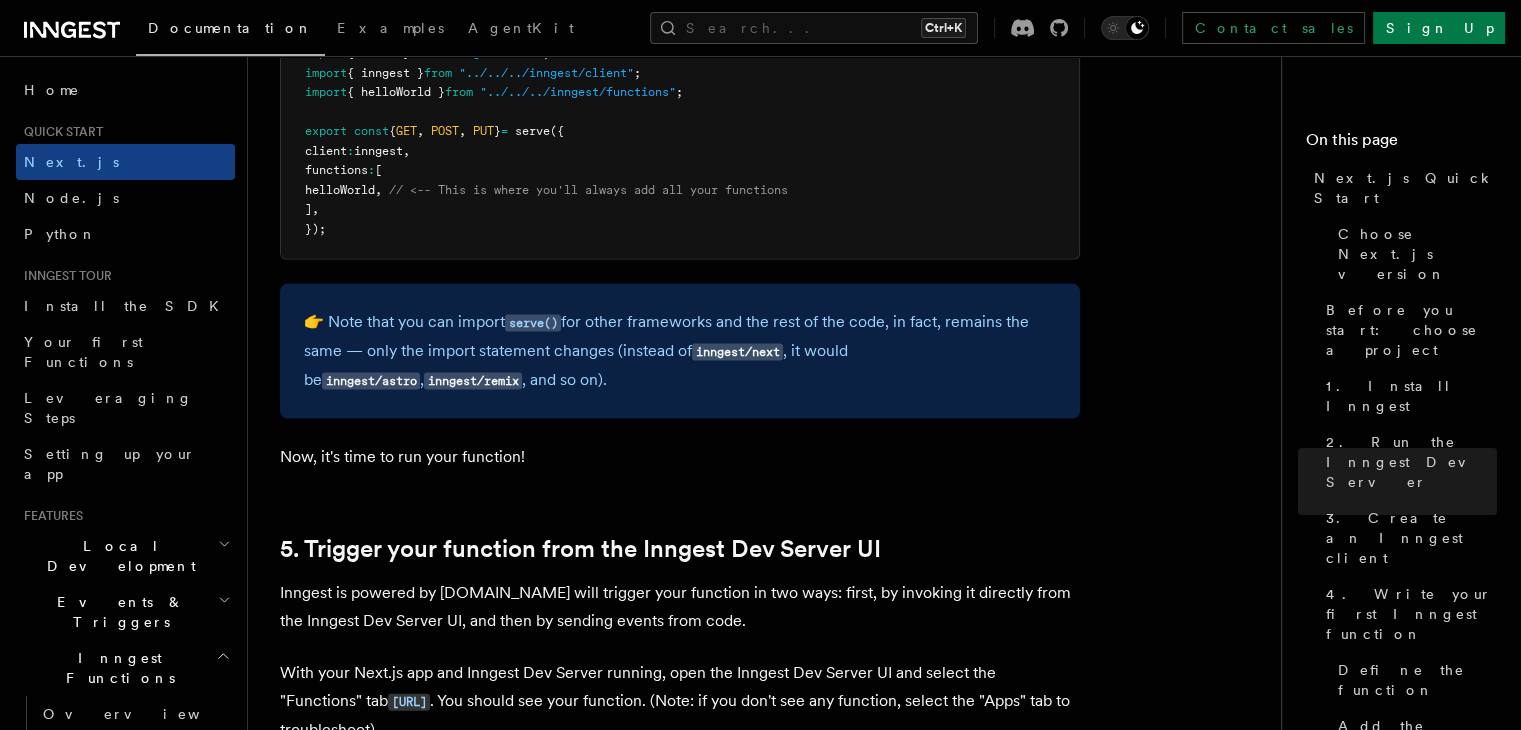 type 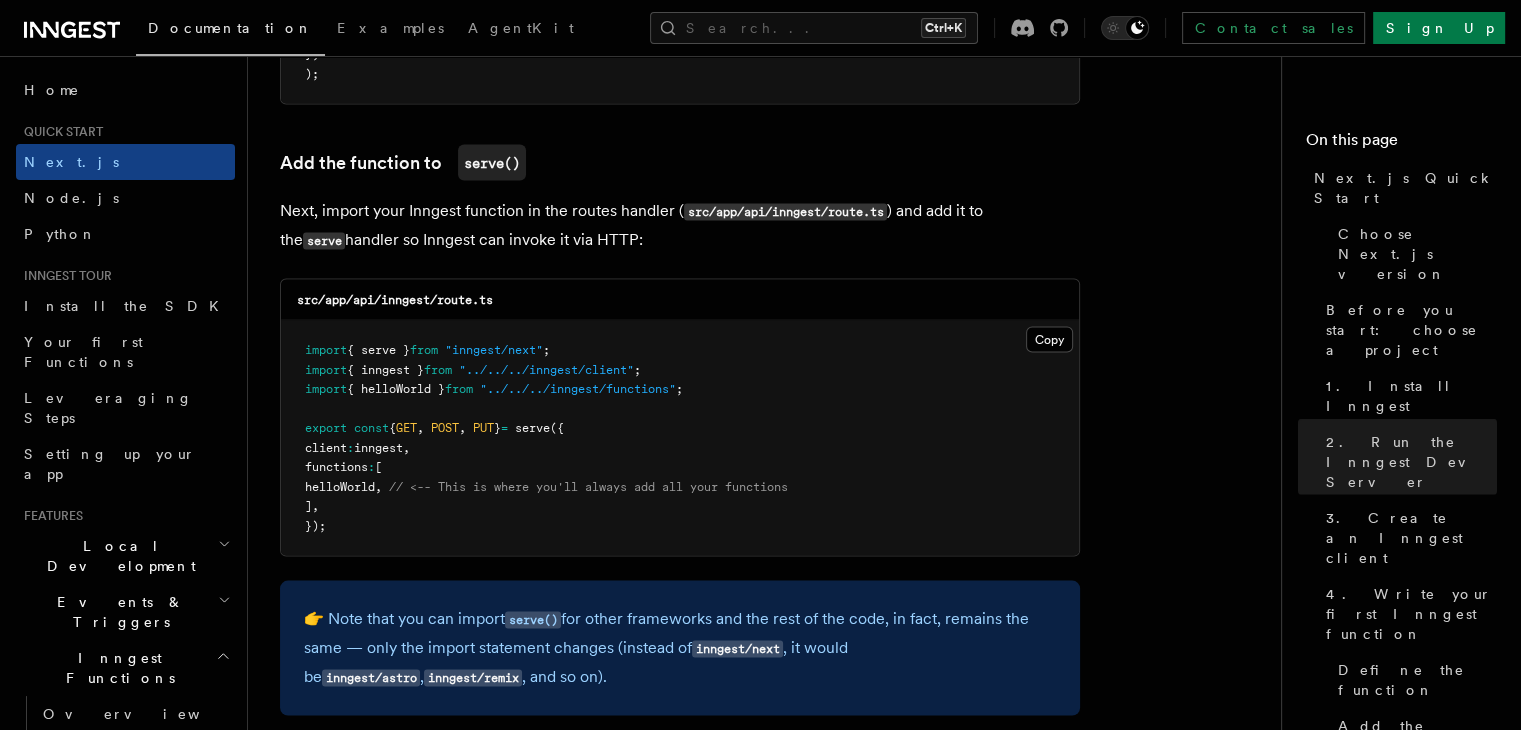 scroll, scrollTop: 3884, scrollLeft: 0, axis: vertical 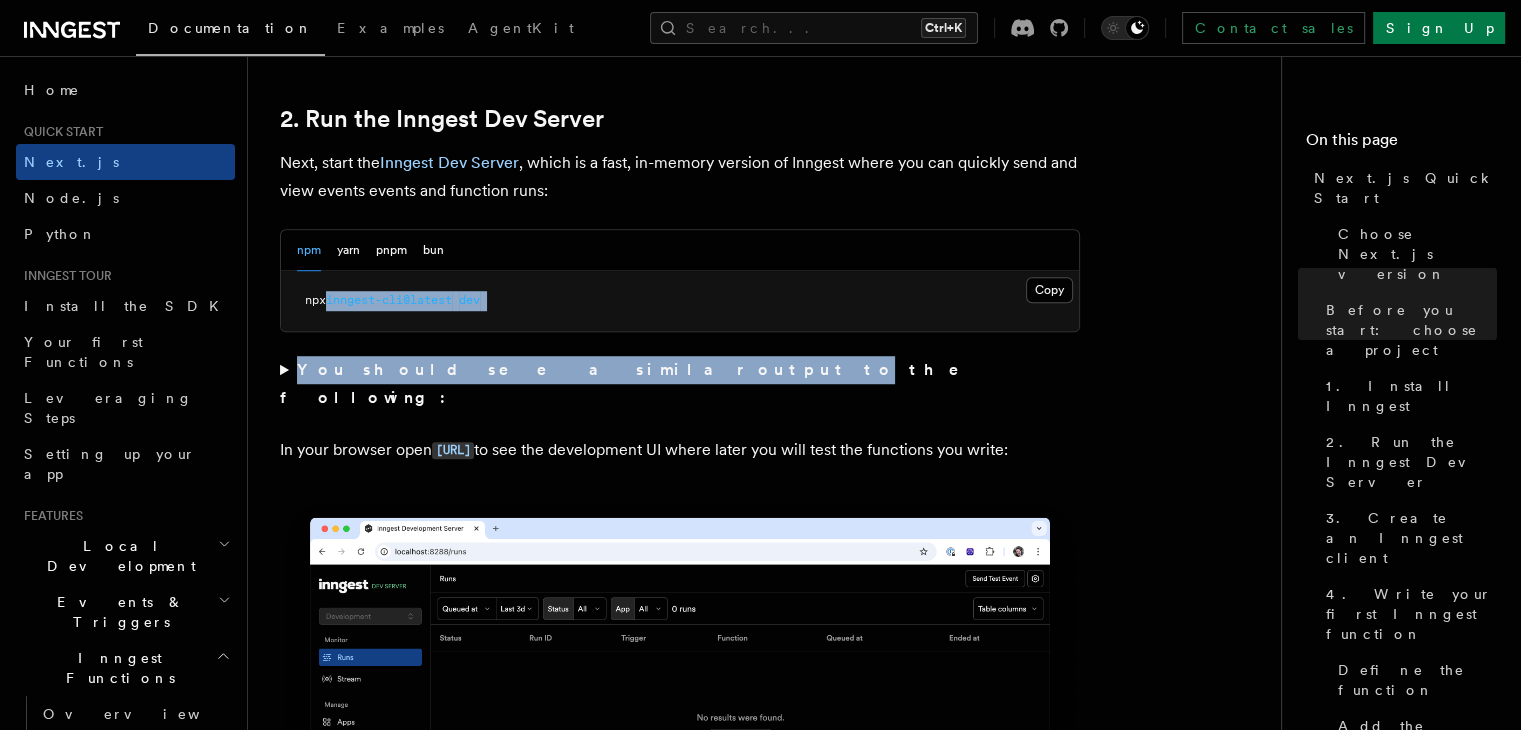 drag, startPoint x: 330, startPoint y: 301, endPoint x: 539, endPoint y: 335, distance: 211.7475 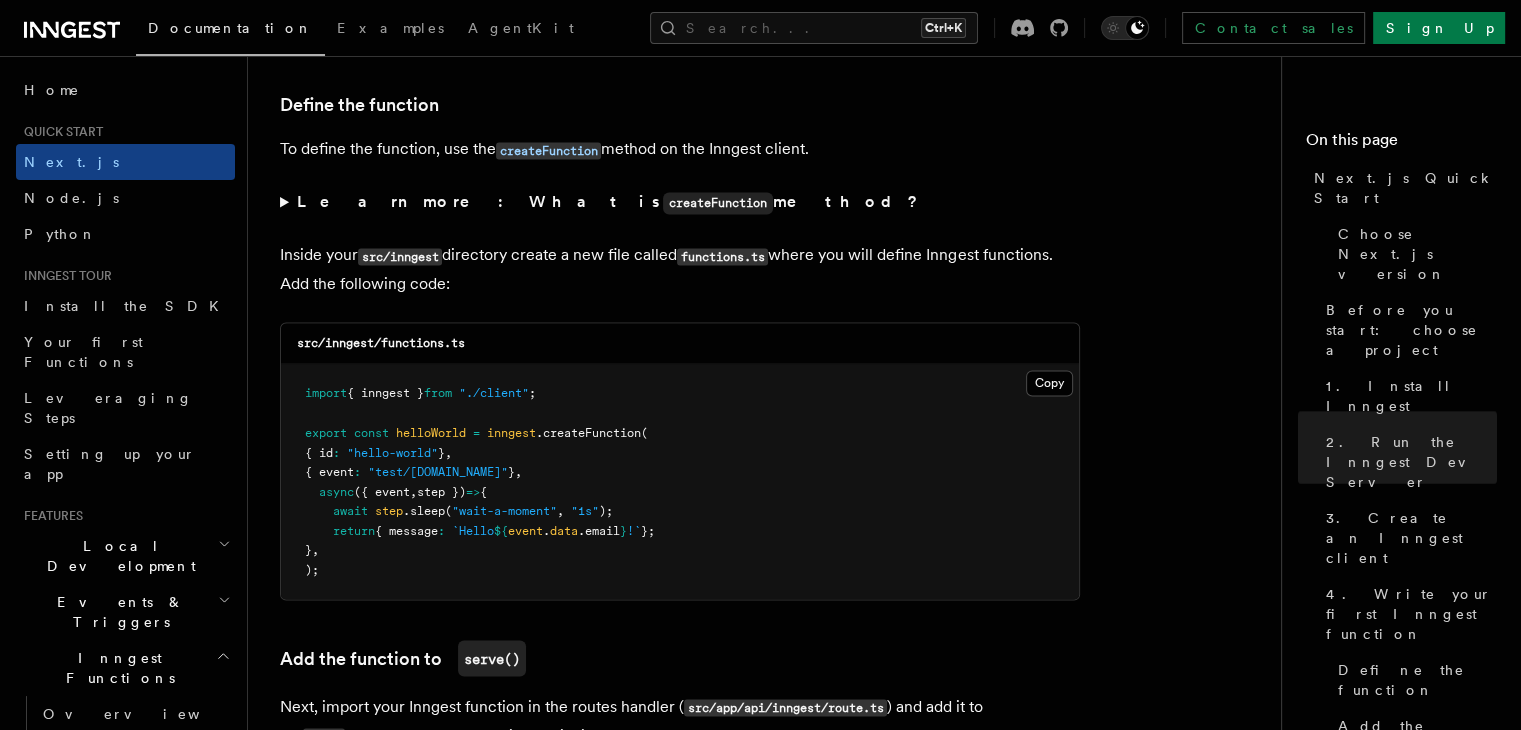 scroll, scrollTop: 3390, scrollLeft: 0, axis: vertical 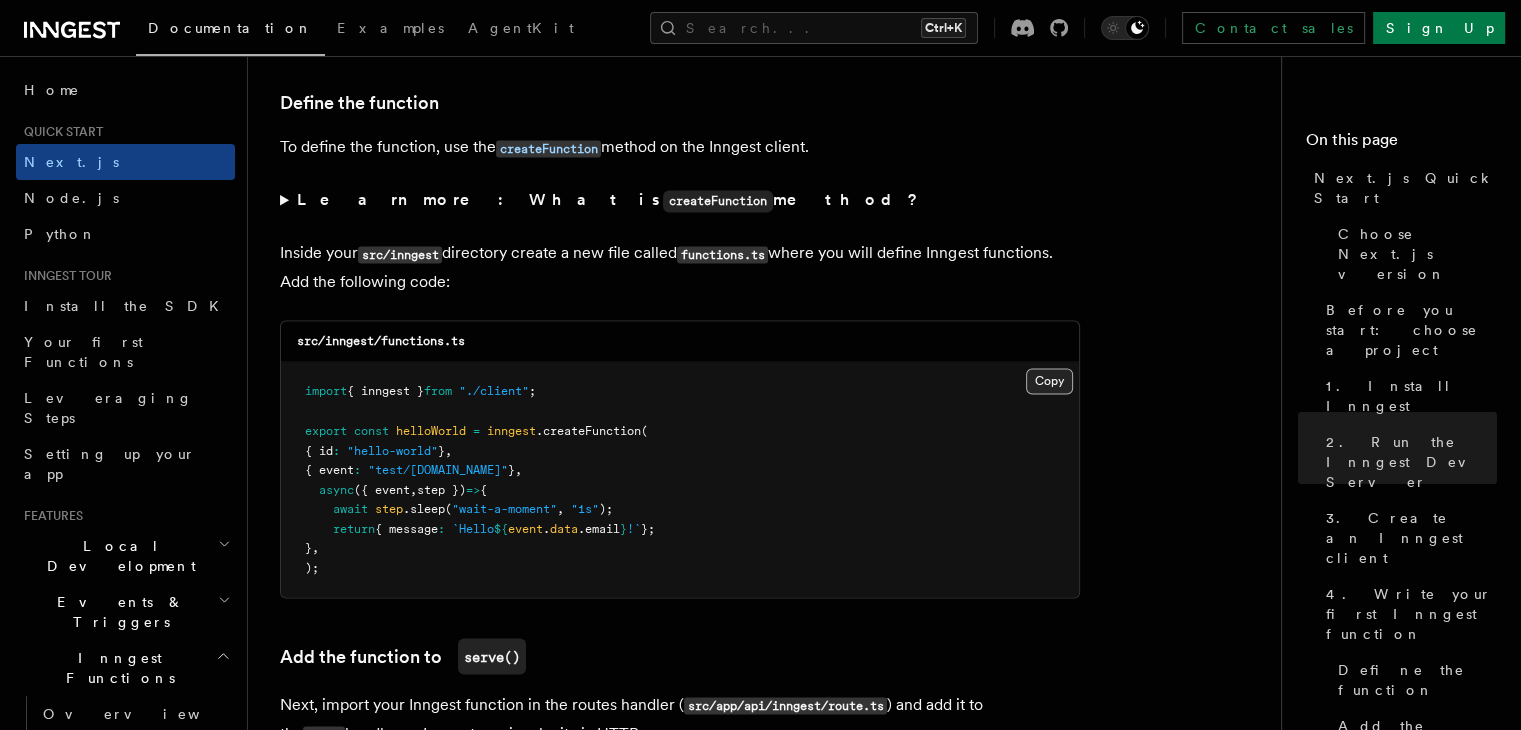 click on "Copy Copied" at bounding box center [1049, 381] 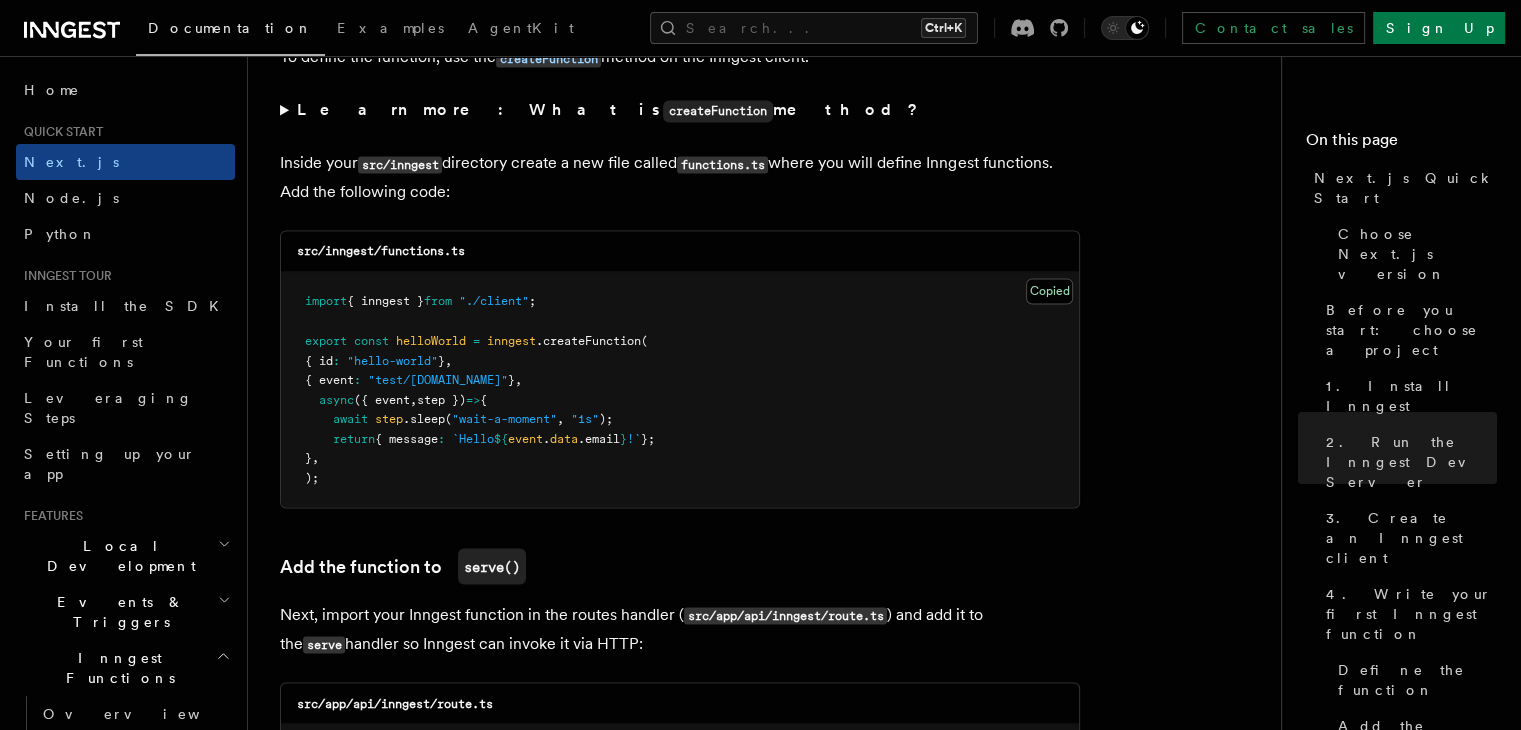 scroll, scrollTop: 3482, scrollLeft: 0, axis: vertical 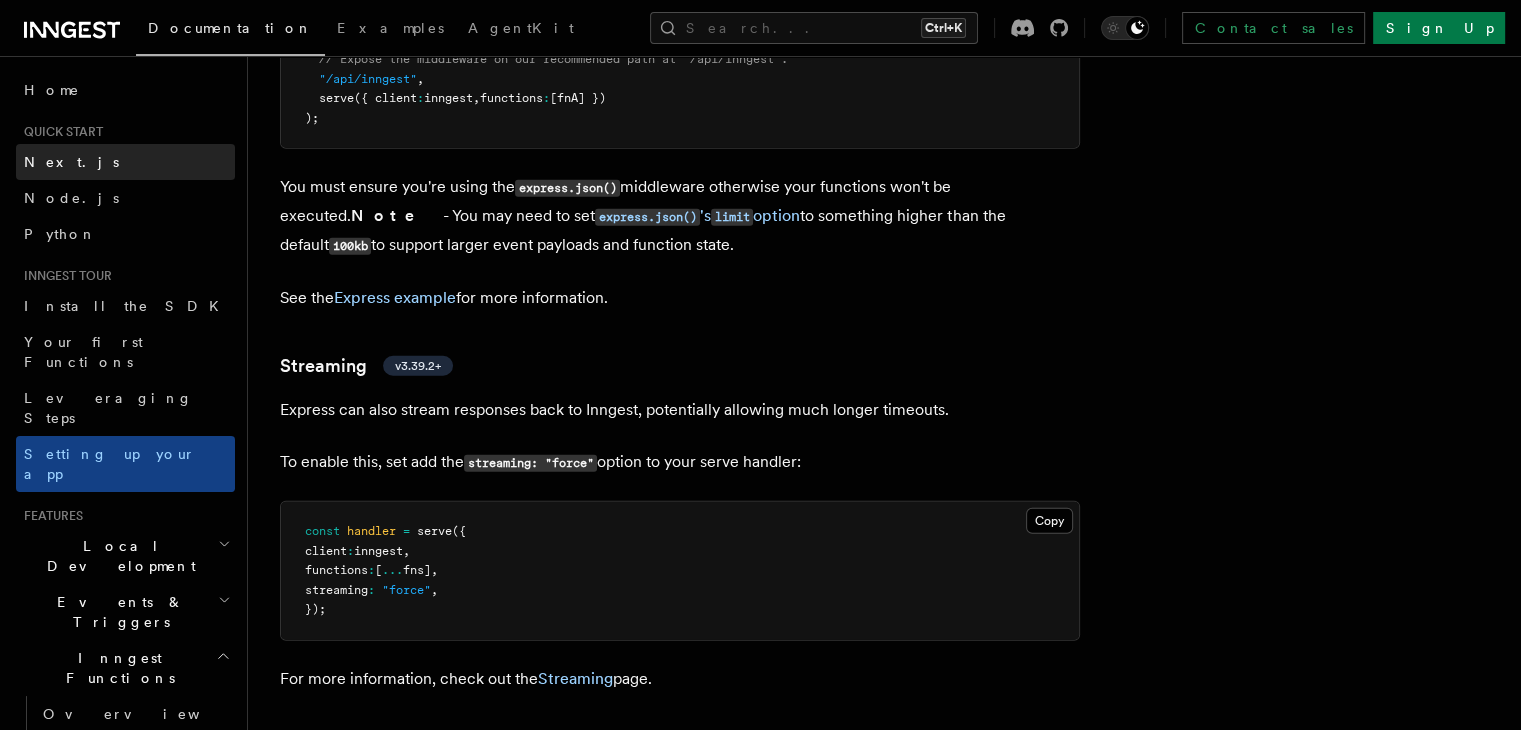 click on "Next.js" at bounding box center (125, 162) 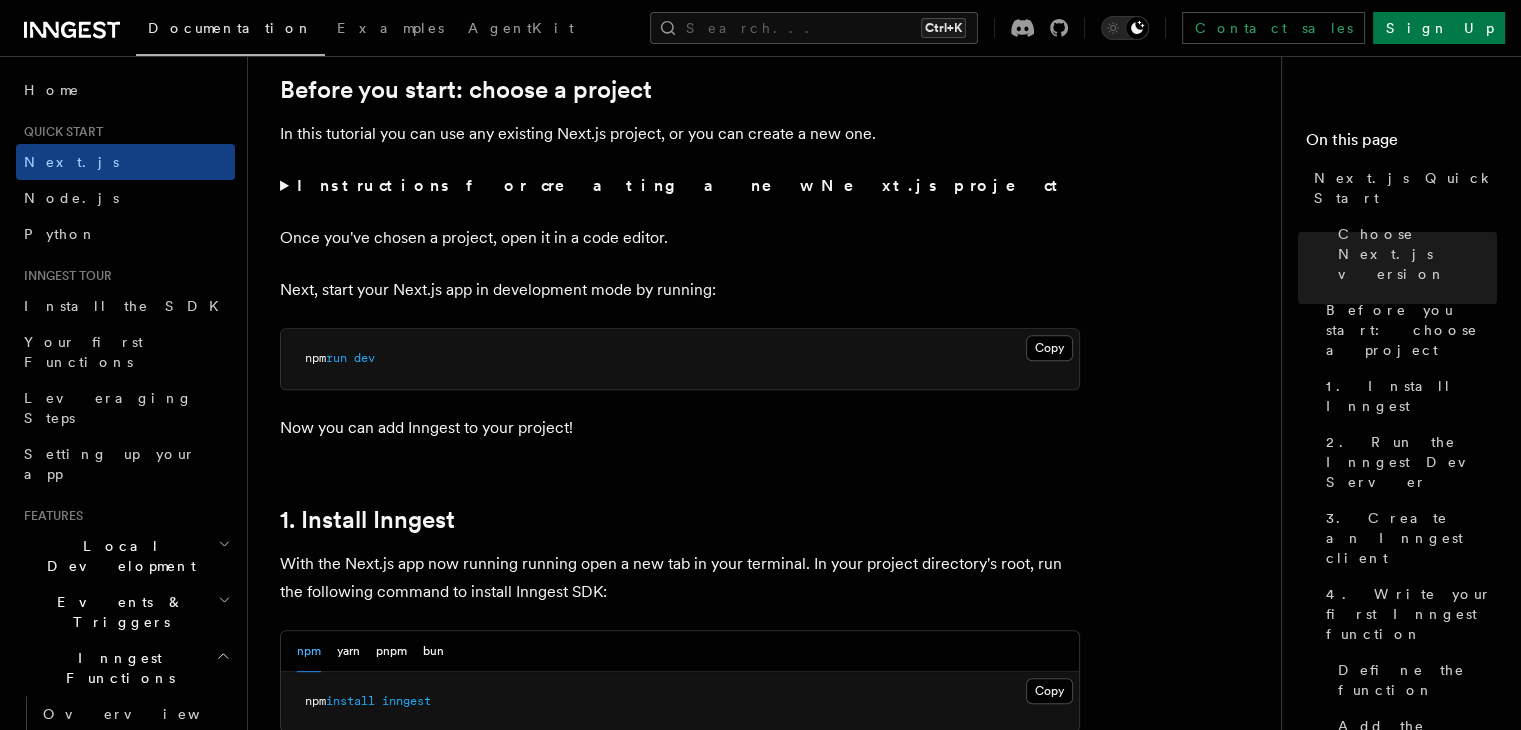 scroll, scrollTop: 690, scrollLeft: 0, axis: vertical 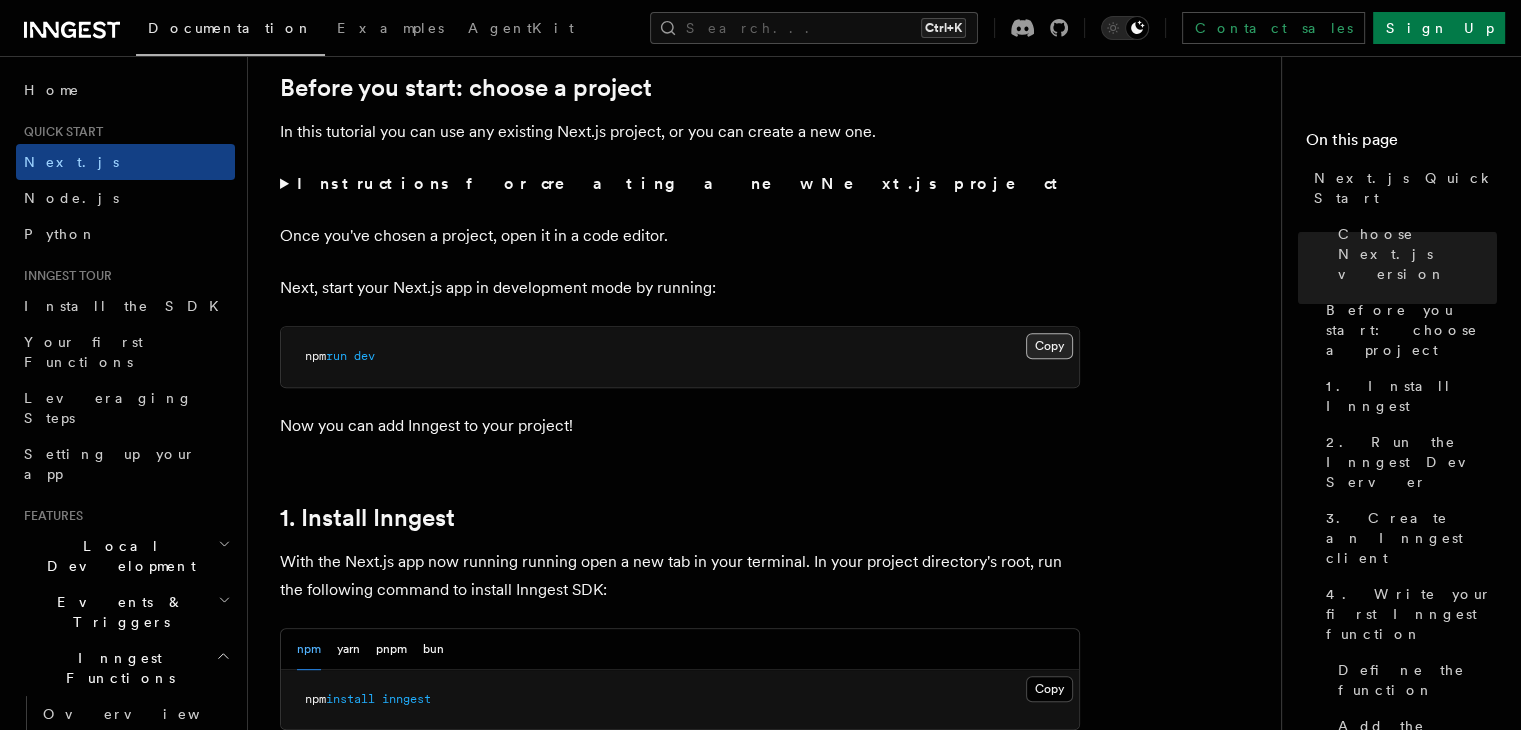 click on "Copy Copied" at bounding box center [1049, 346] 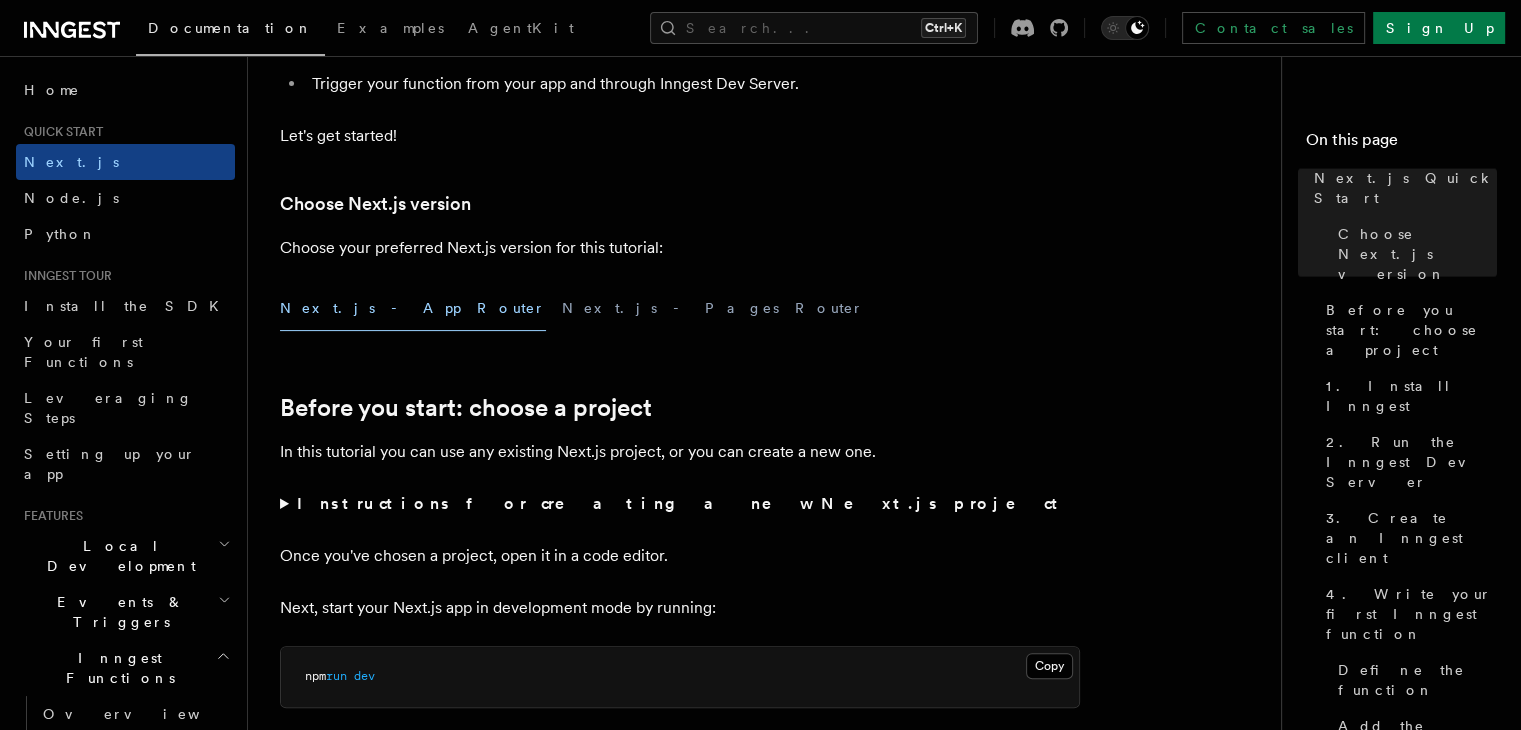 scroll, scrollTop: 371, scrollLeft: 0, axis: vertical 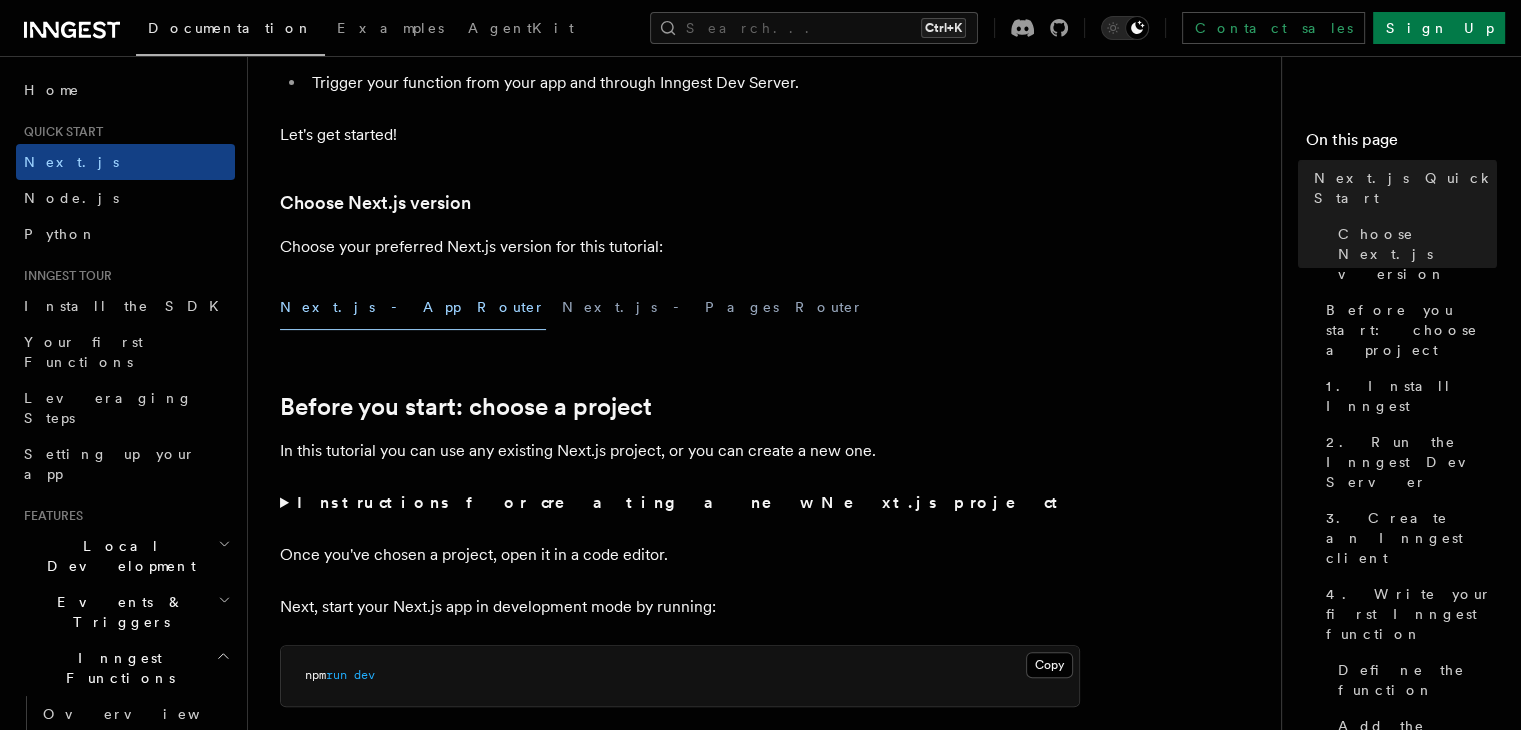 type 